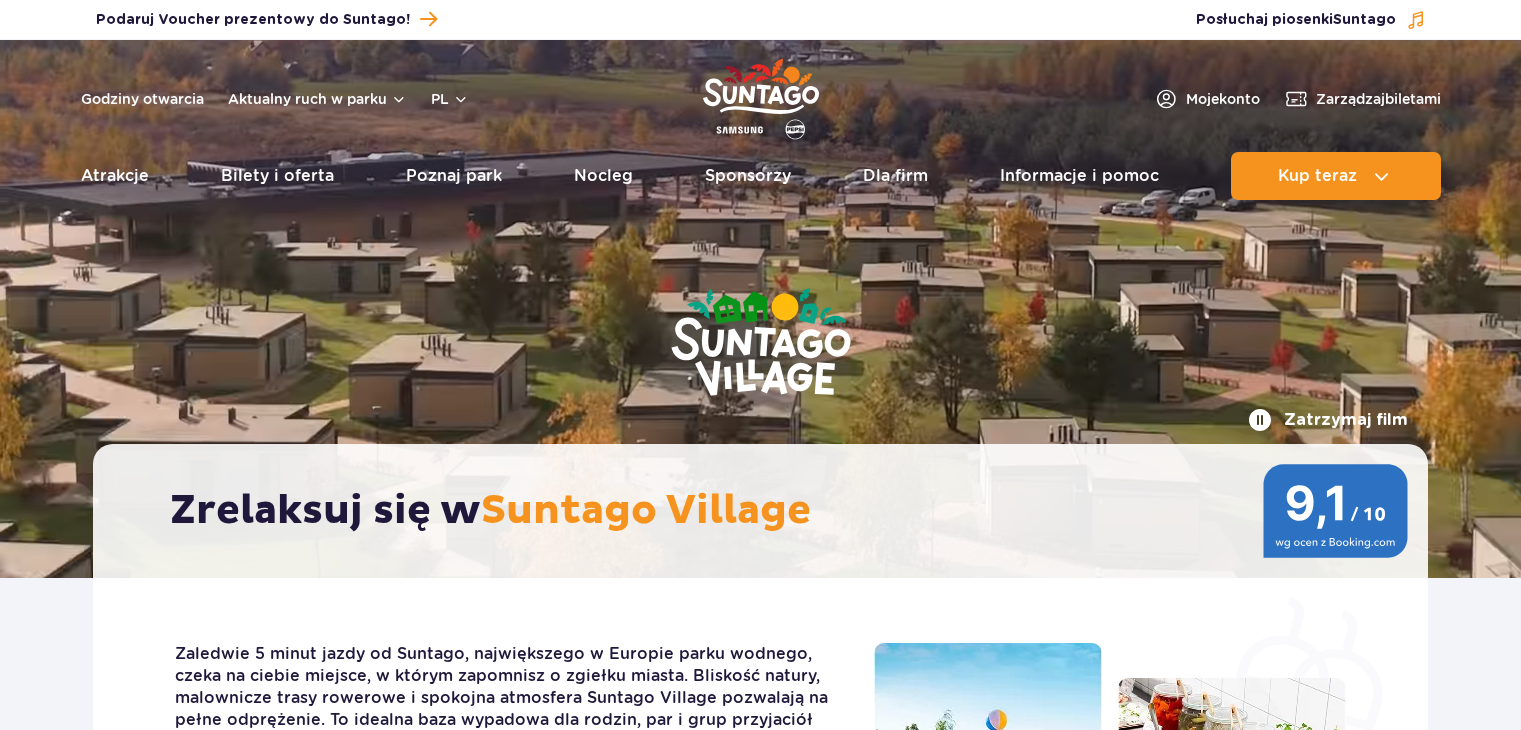 scroll, scrollTop: 0, scrollLeft: 0, axis: both 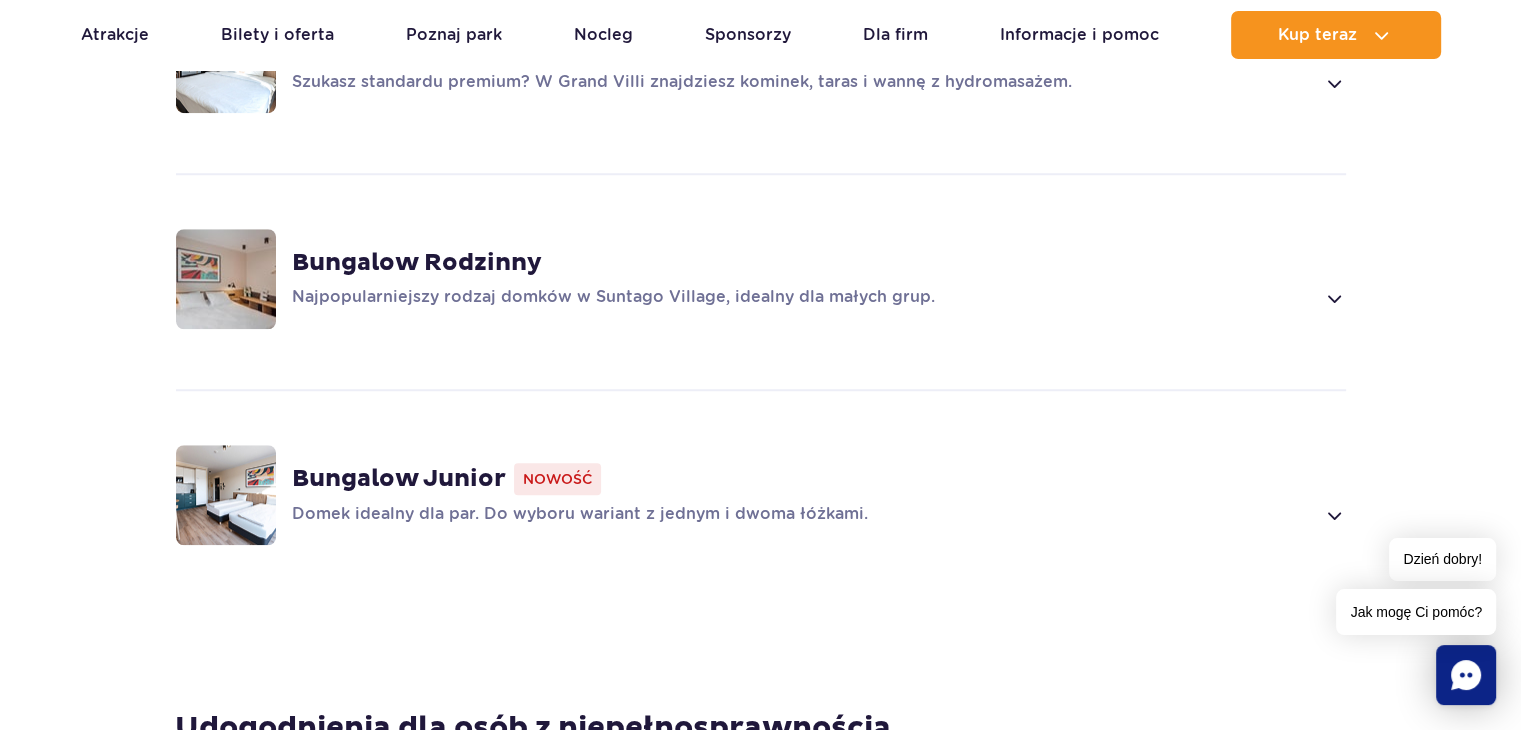 click at bounding box center (1333, 298) 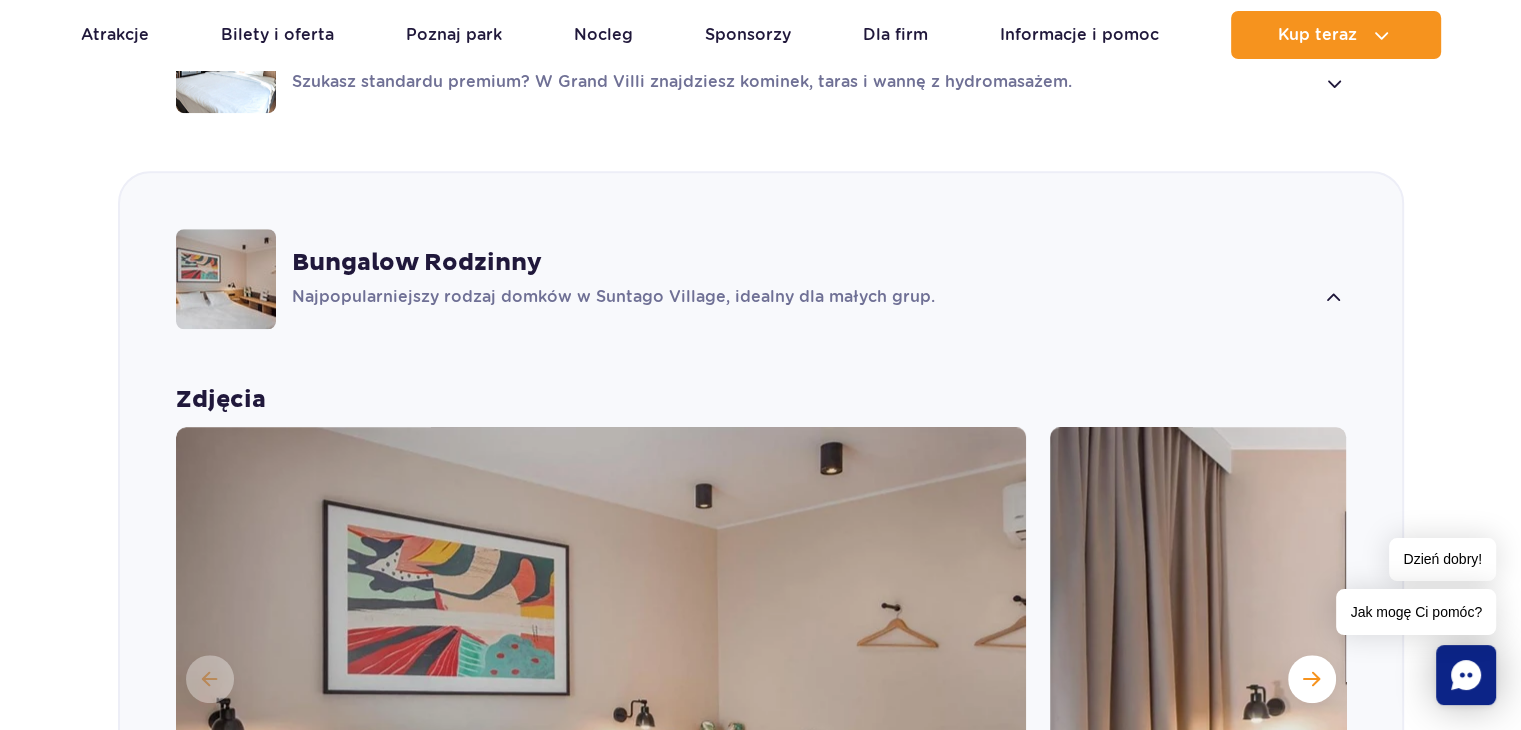 scroll, scrollTop: 1616, scrollLeft: 0, axis: vertical 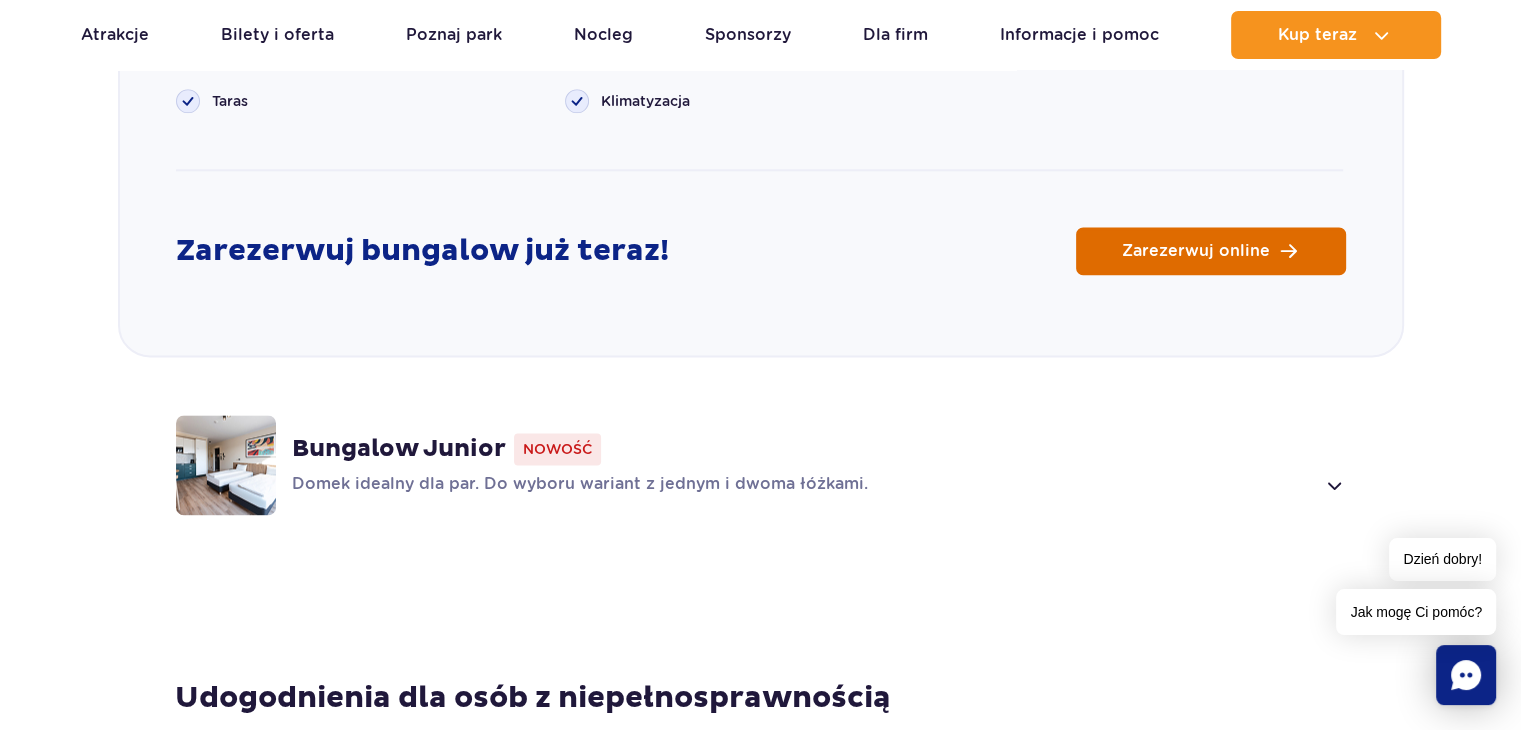 click on "Zarezerwuj online" at bounding box center [1196, 251] 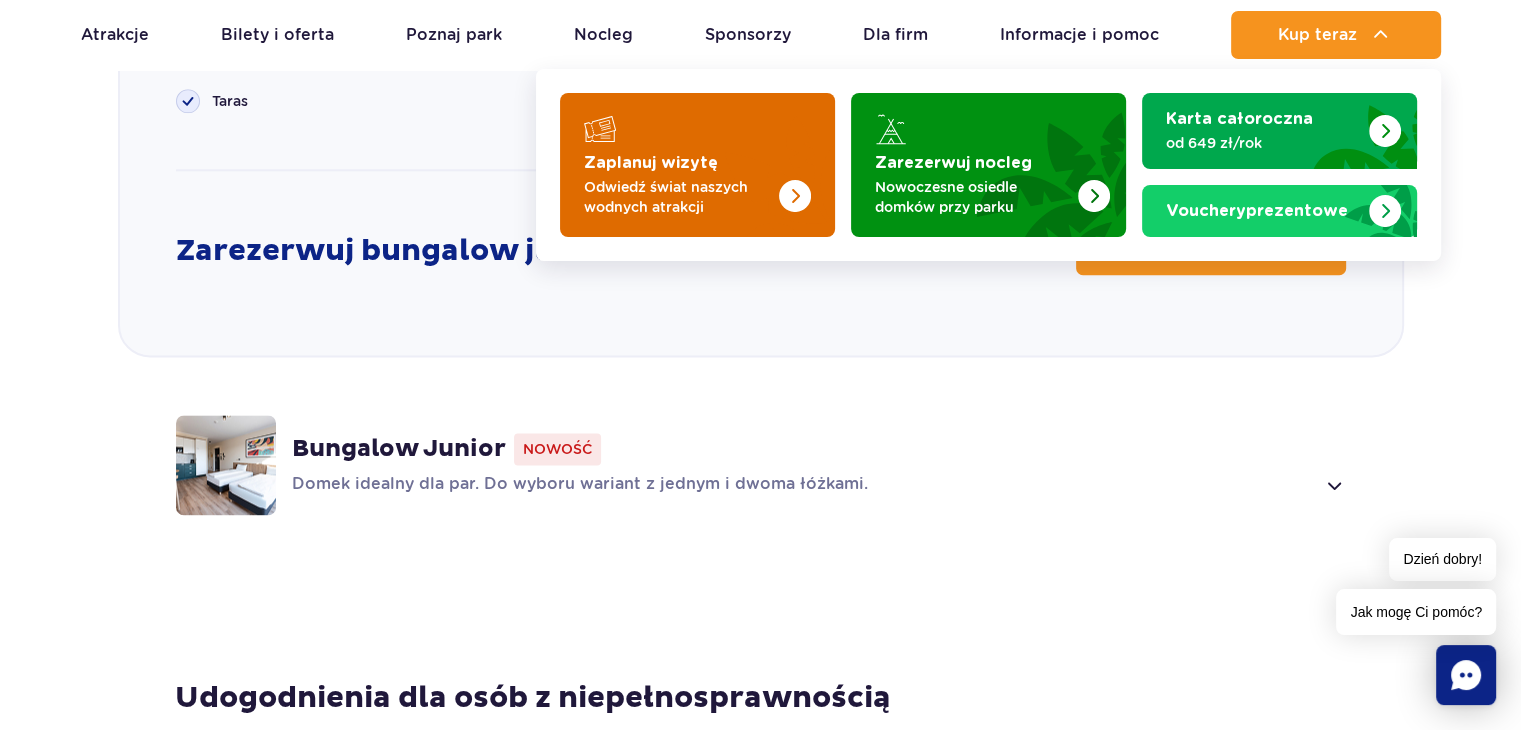 click at bounding box center [795, 196] 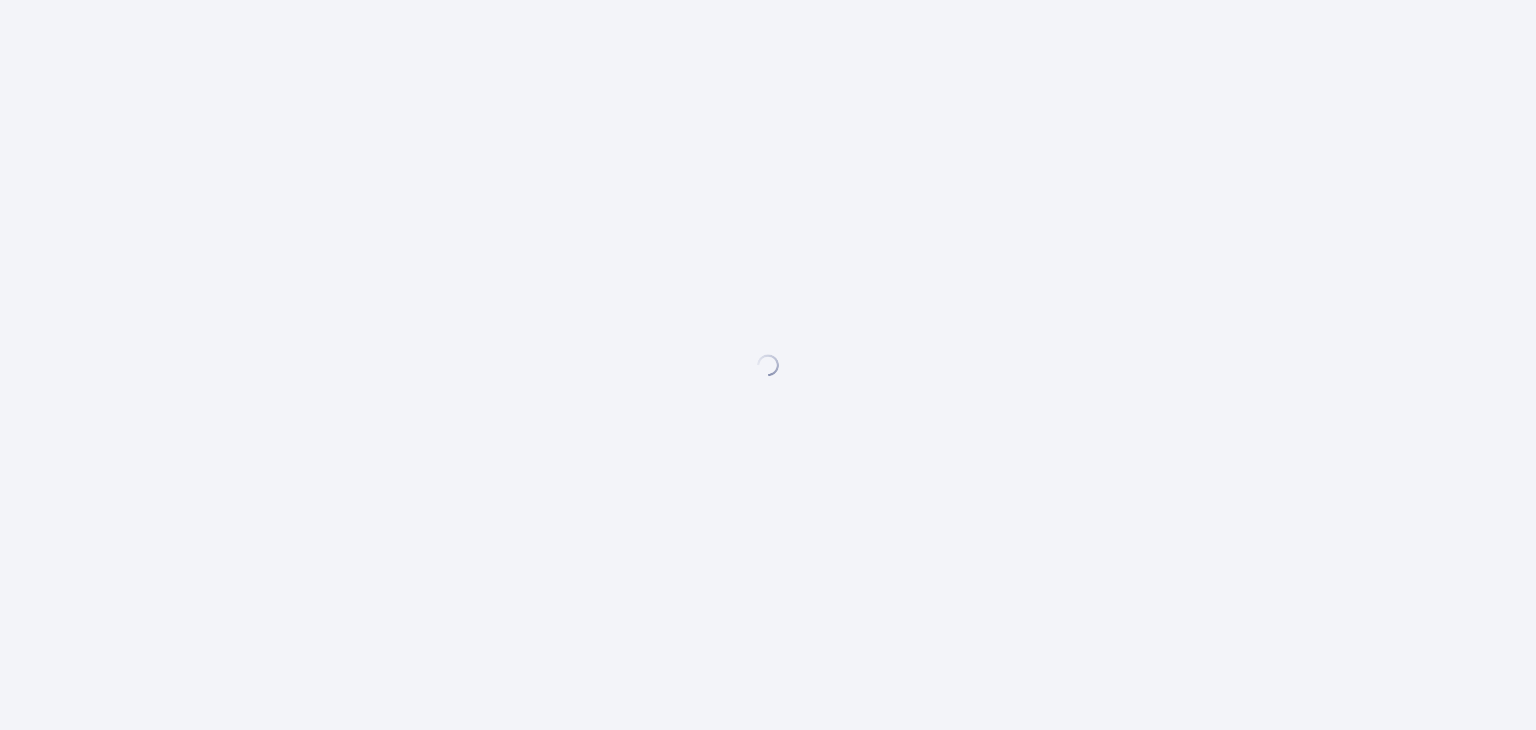 scroll, scrollTop: 0, scrollLeft: 0, axis: both 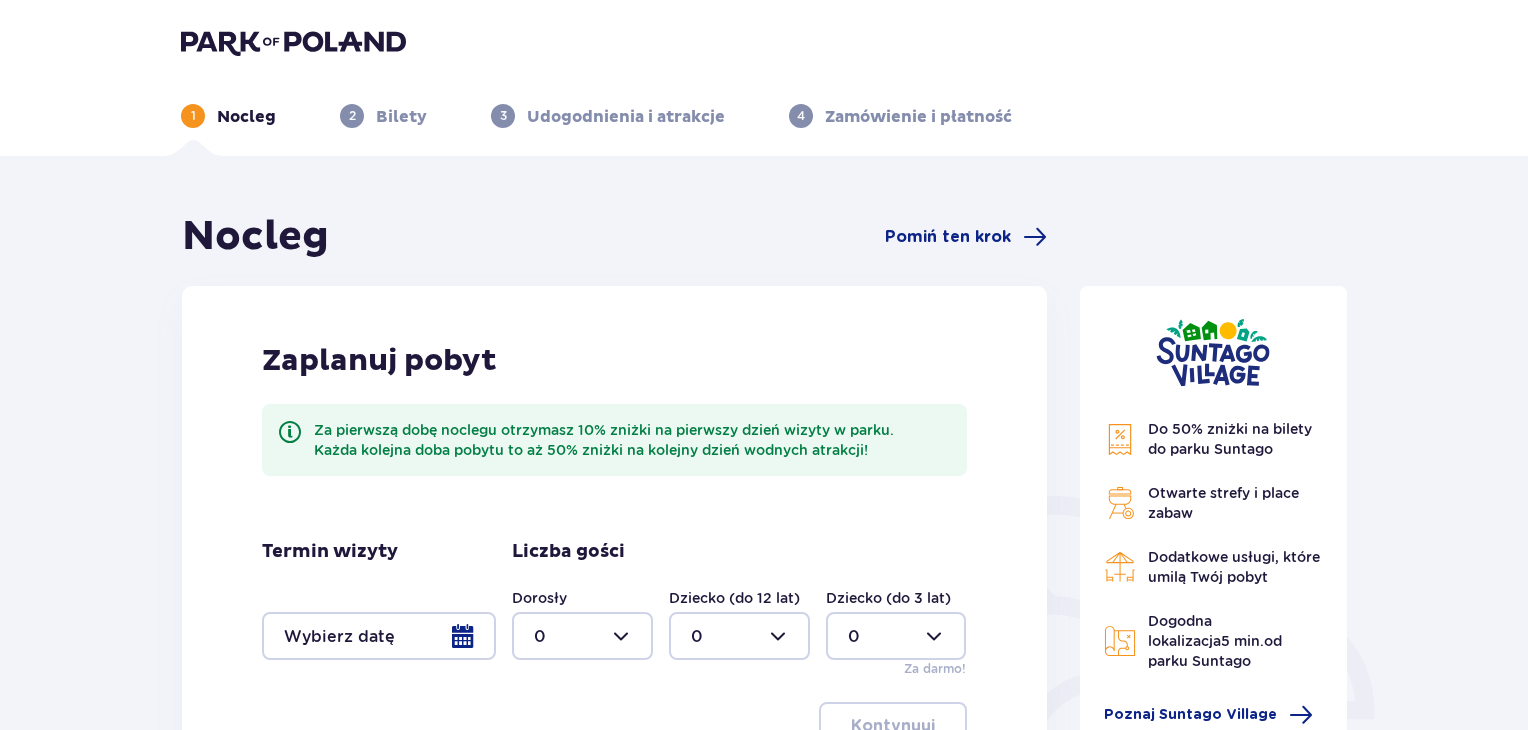 click at bounding box center [582, 636] 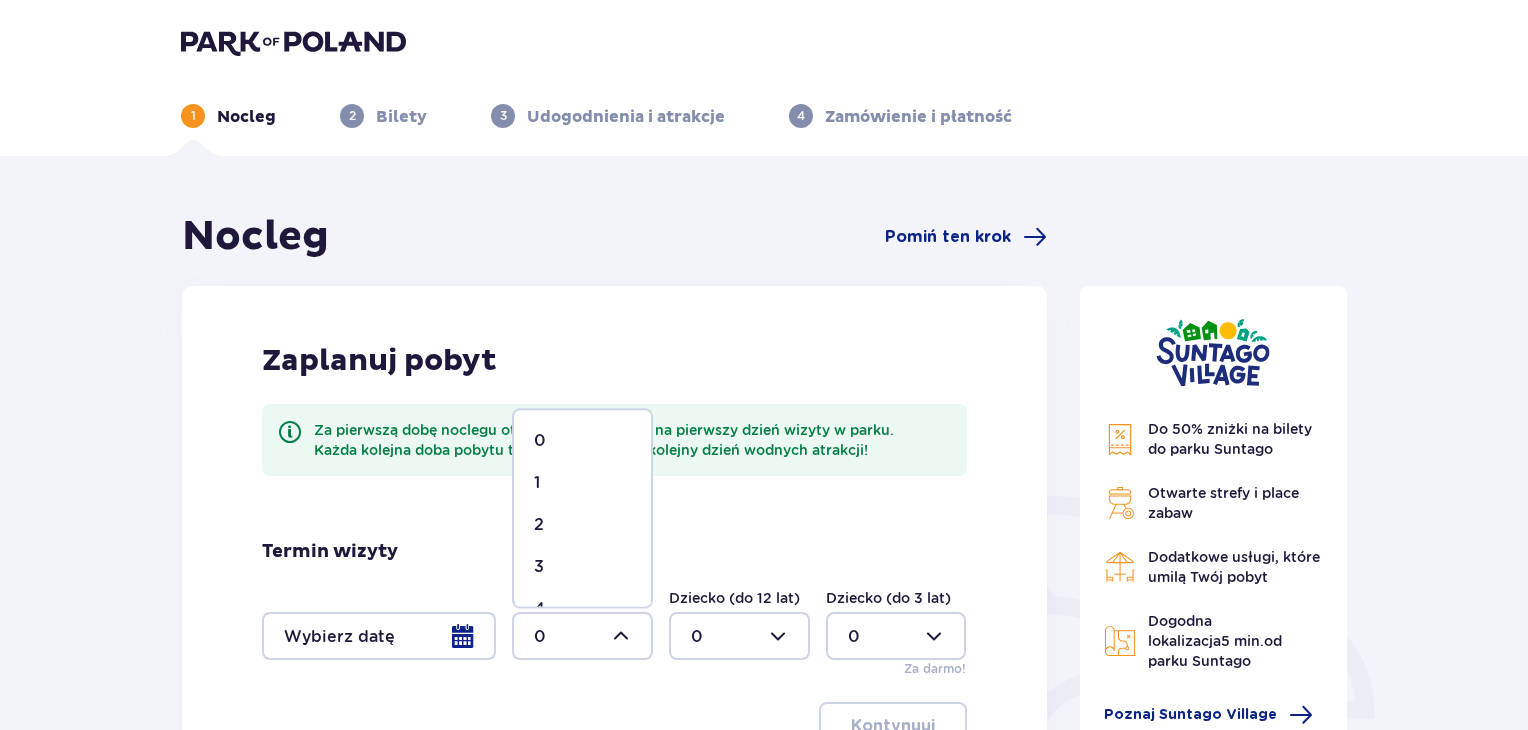 click on "4" at bounding box center (539, 609) 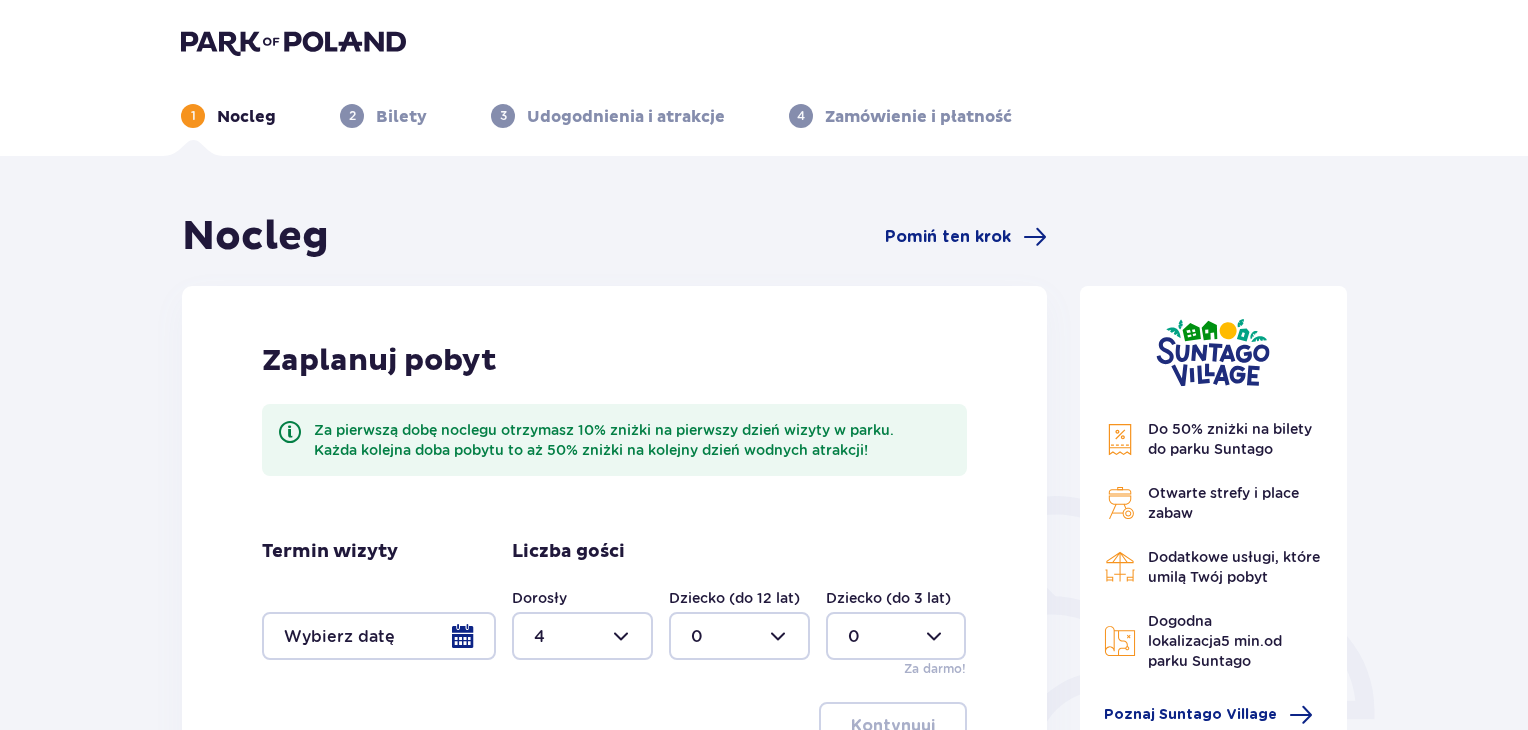 click at bounding box center (582, 636) 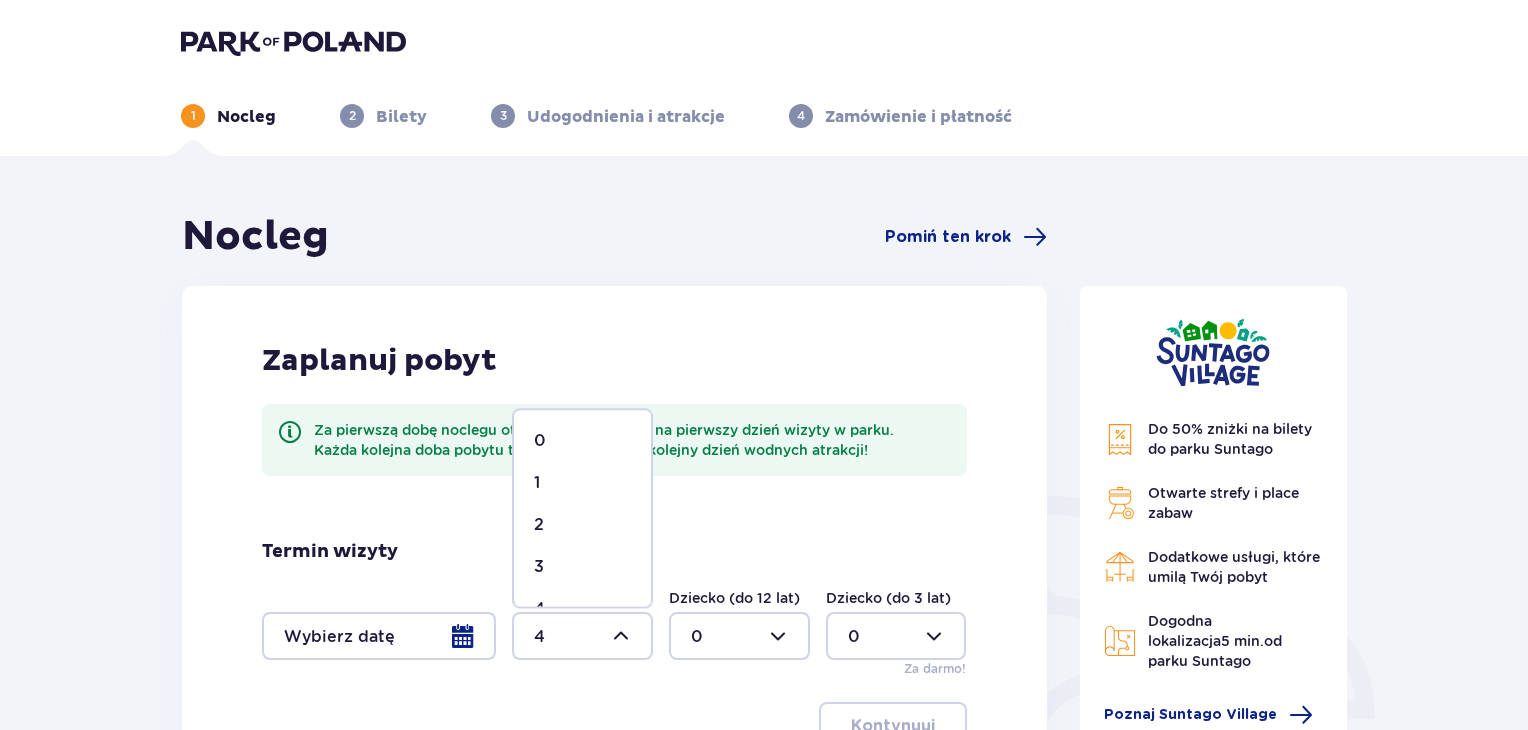 click on "2" at bounding box center (582, 525) 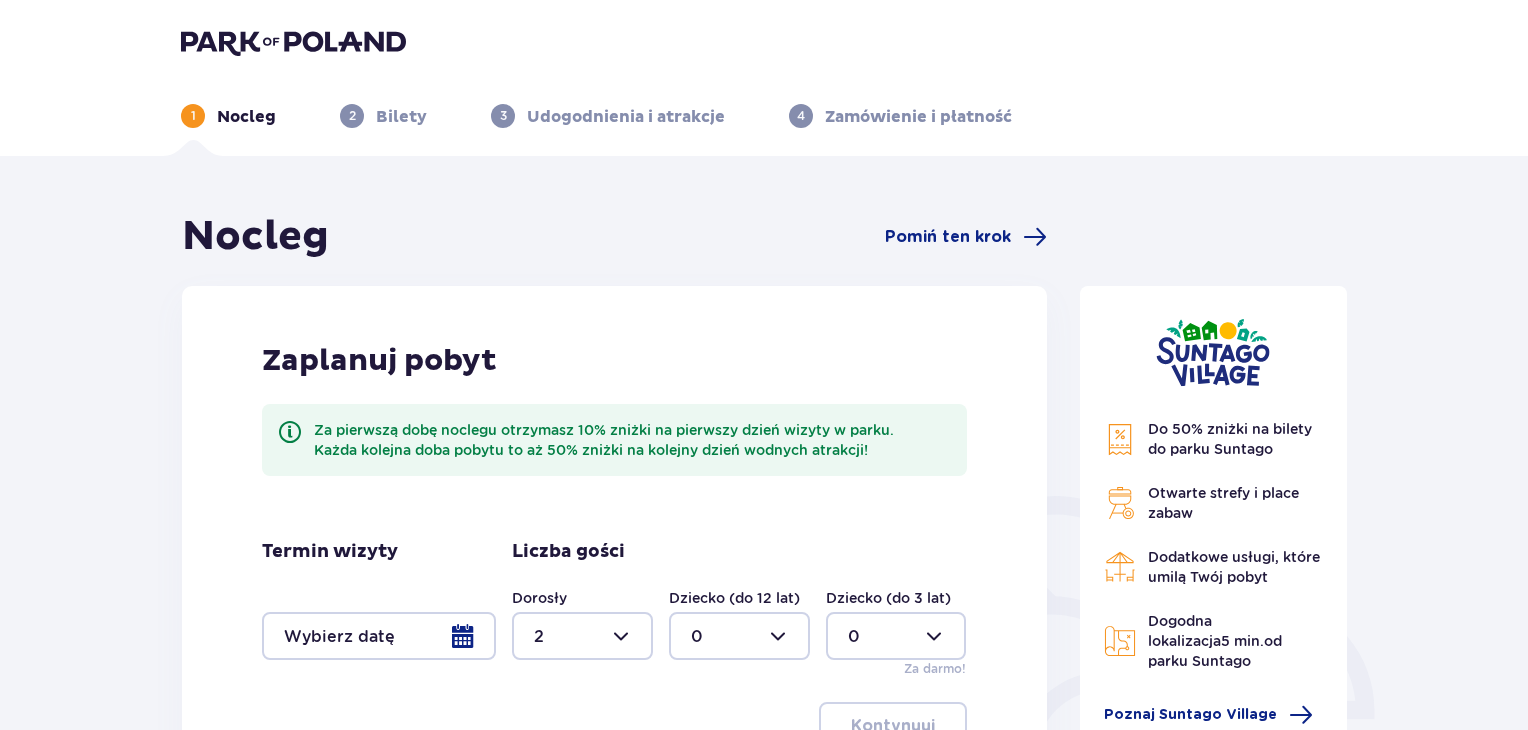 click at bounding box center (739, 636) 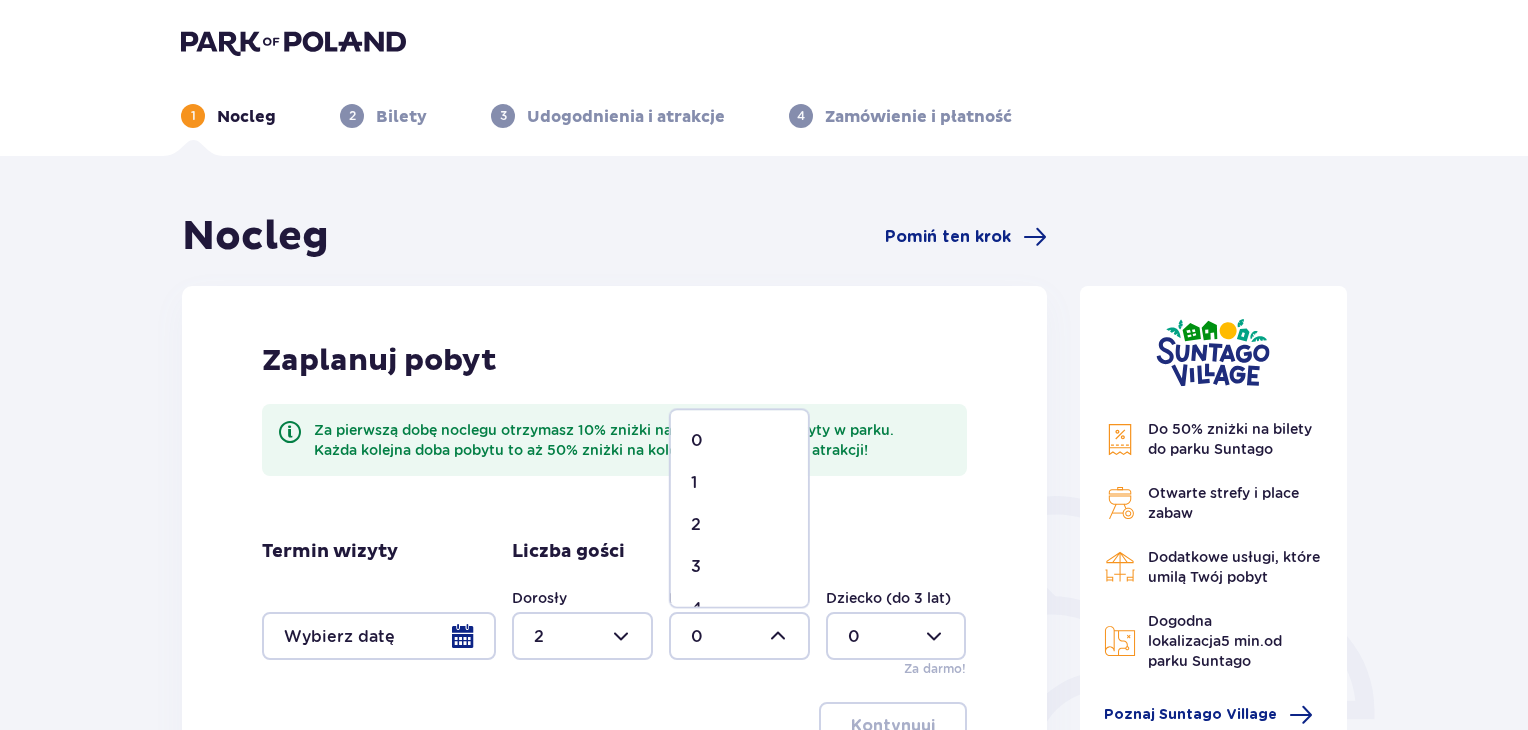 click on "2" at bounding box center (739, 525) 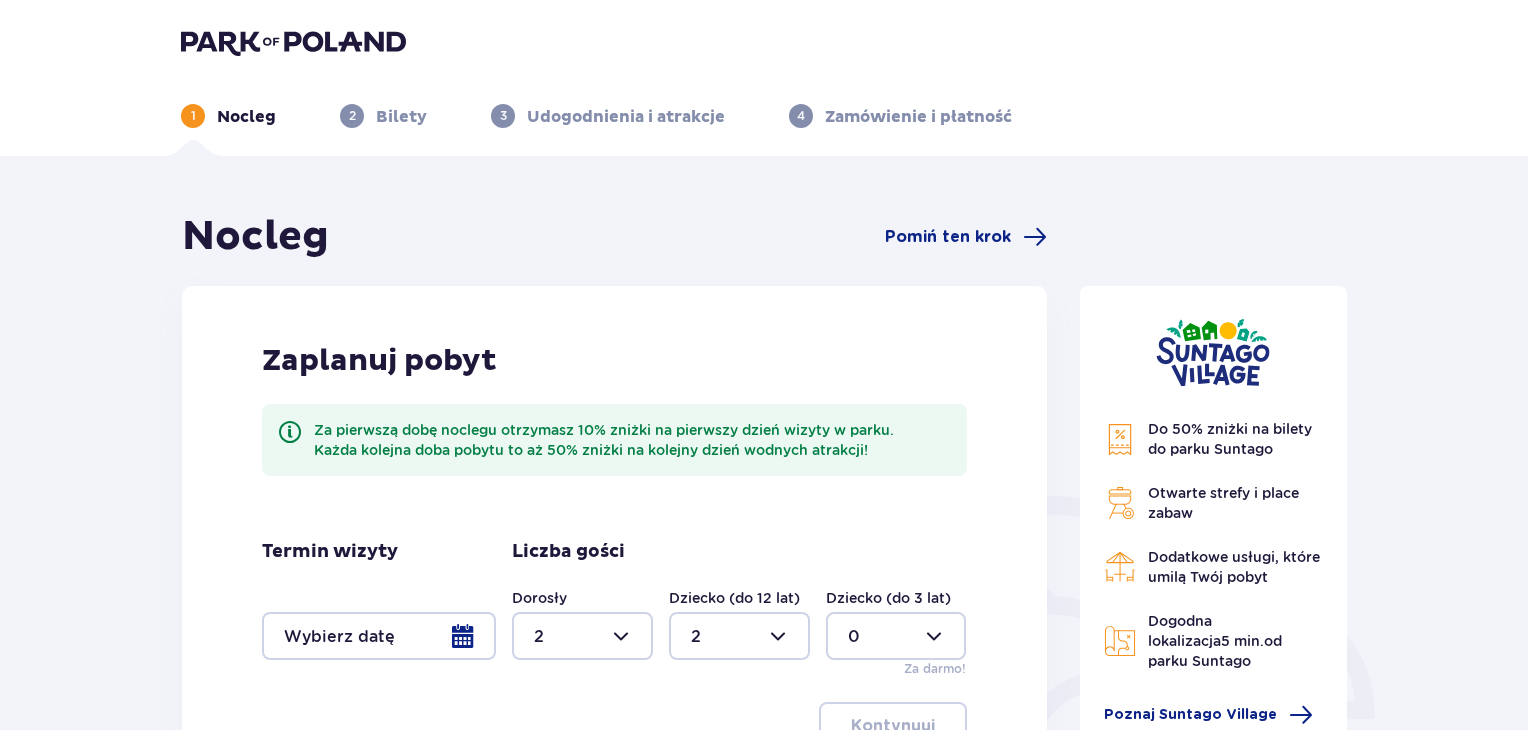 type on "2" 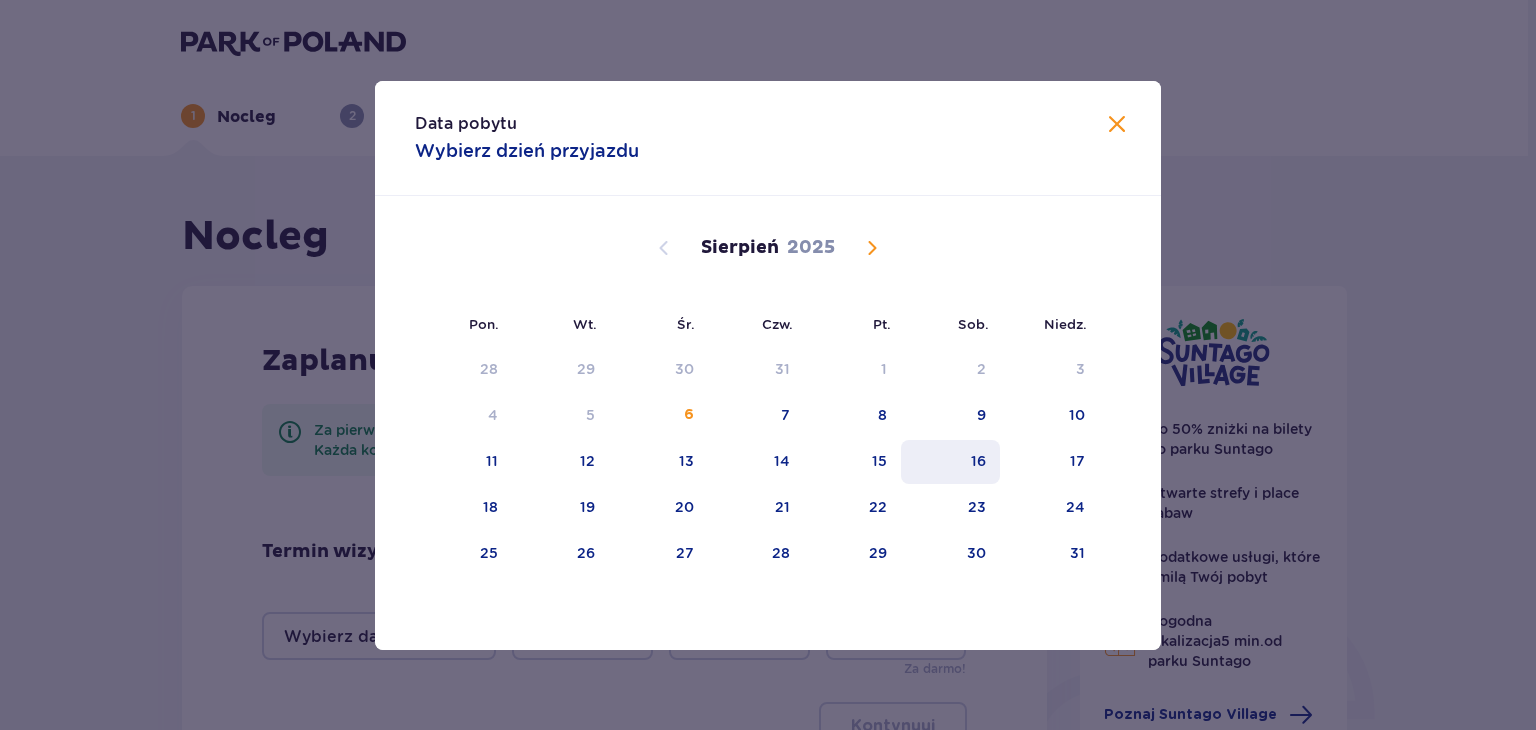 click on "16" at bounding box center (950, 462) 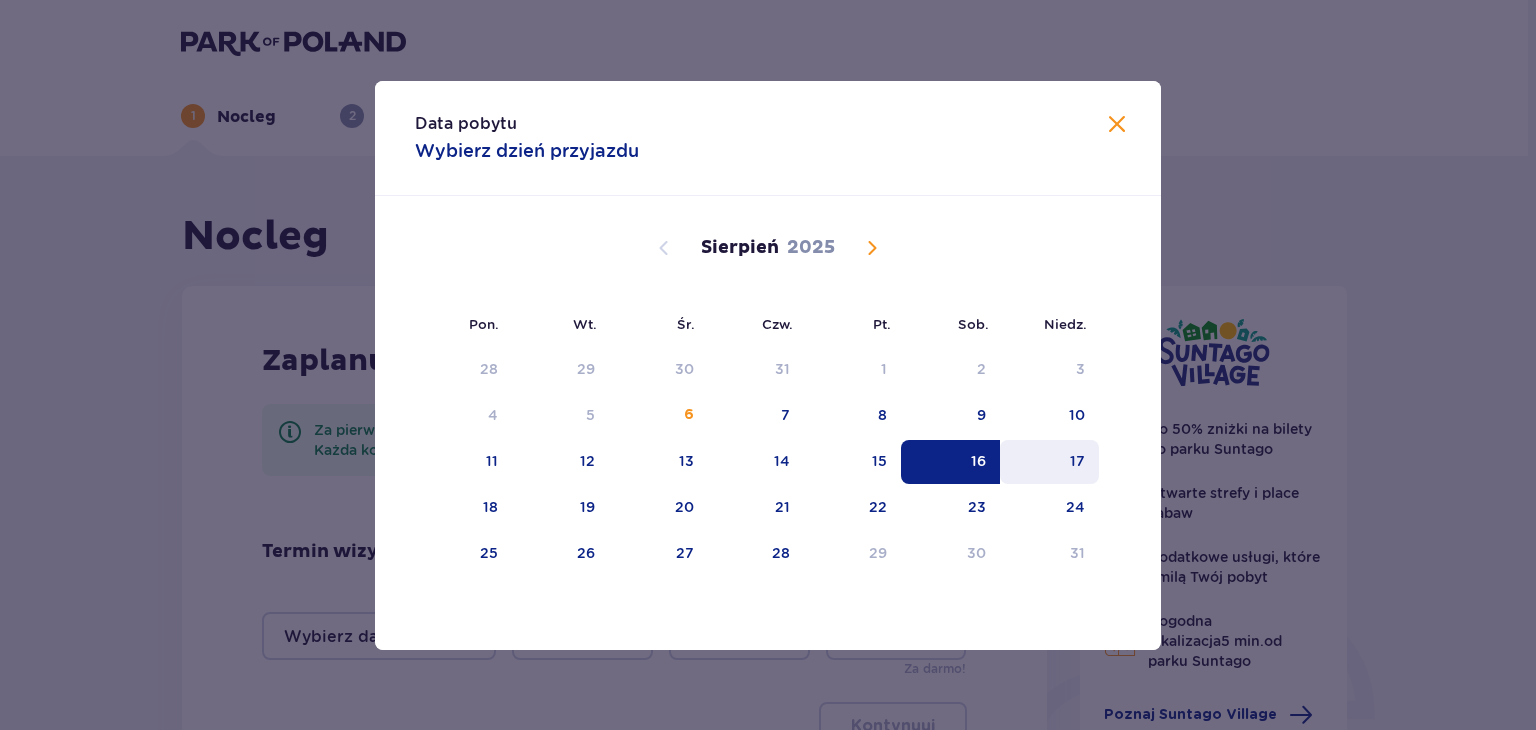 click on "17" at bounding box center (1077, 461) 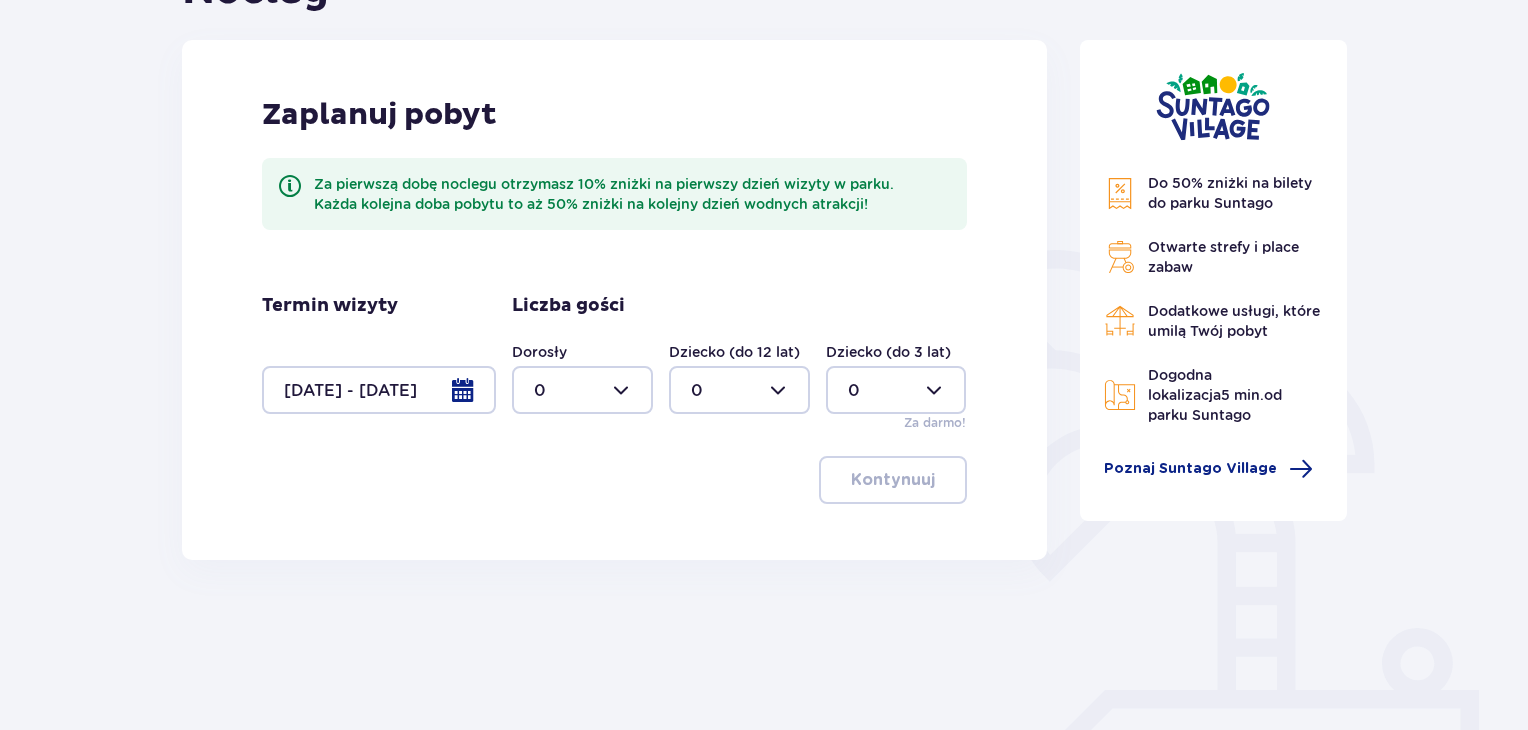 scroll, scrollTop: 248, scrollLeft: 0, axis: vertical 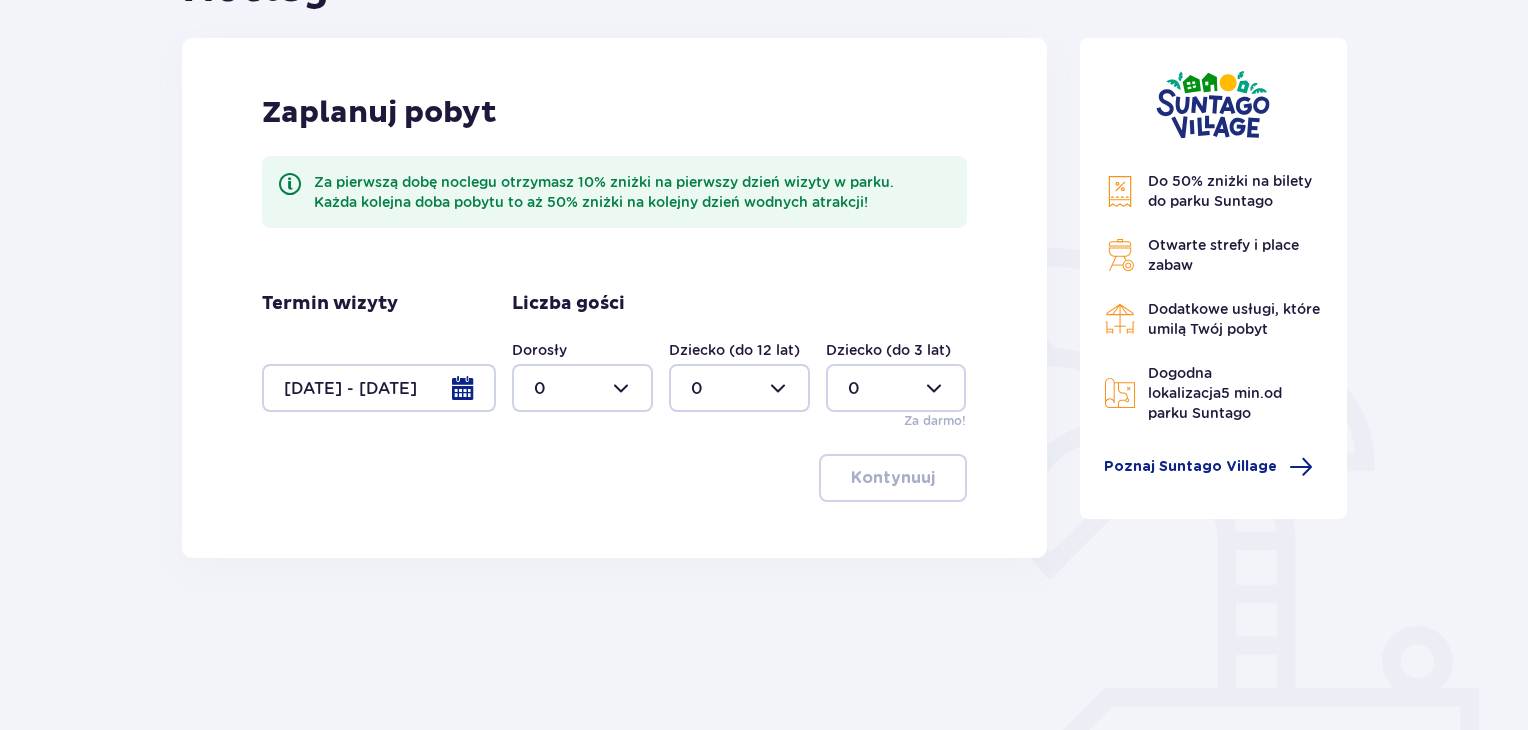 click at bounding box center (582, 388) 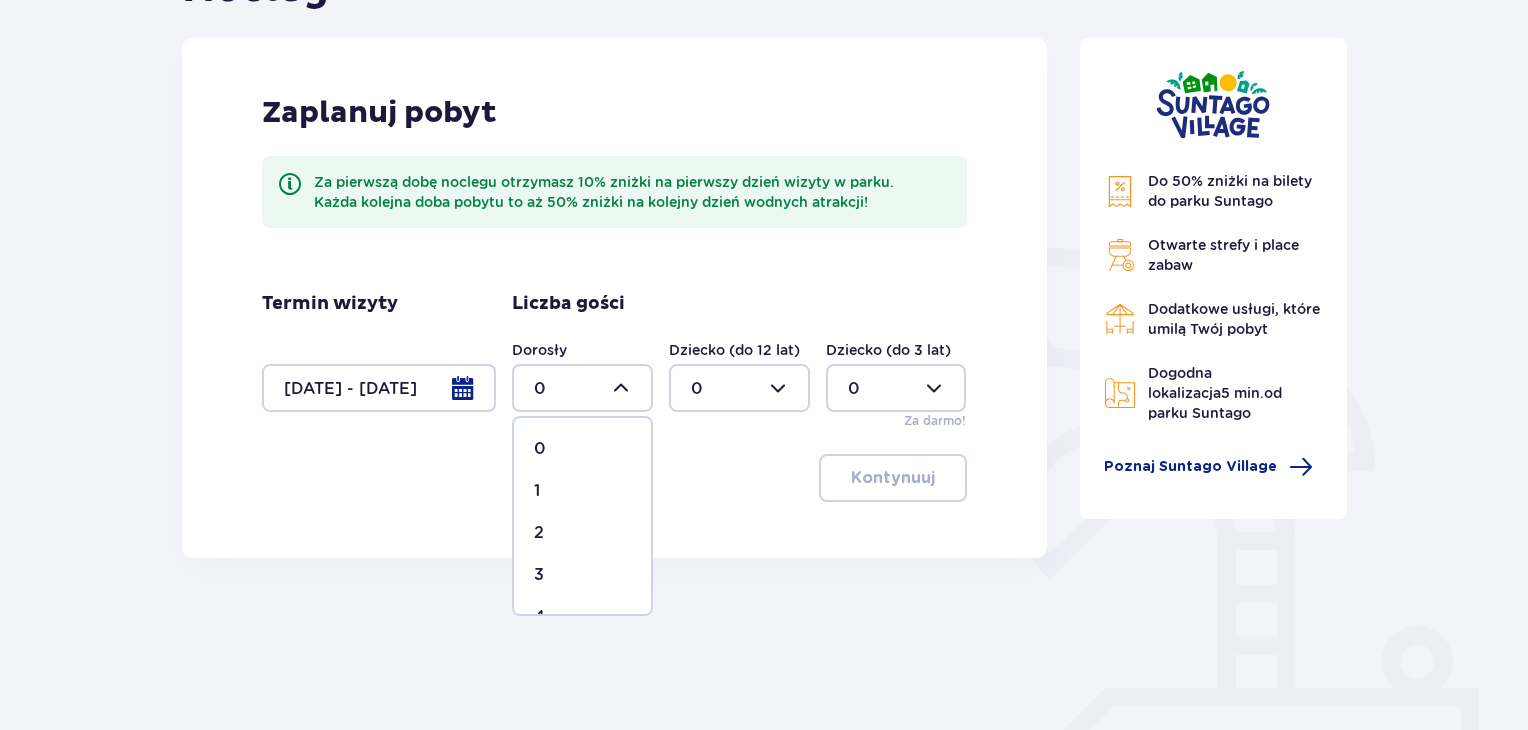click on "2" at bounding box center (582, 533) 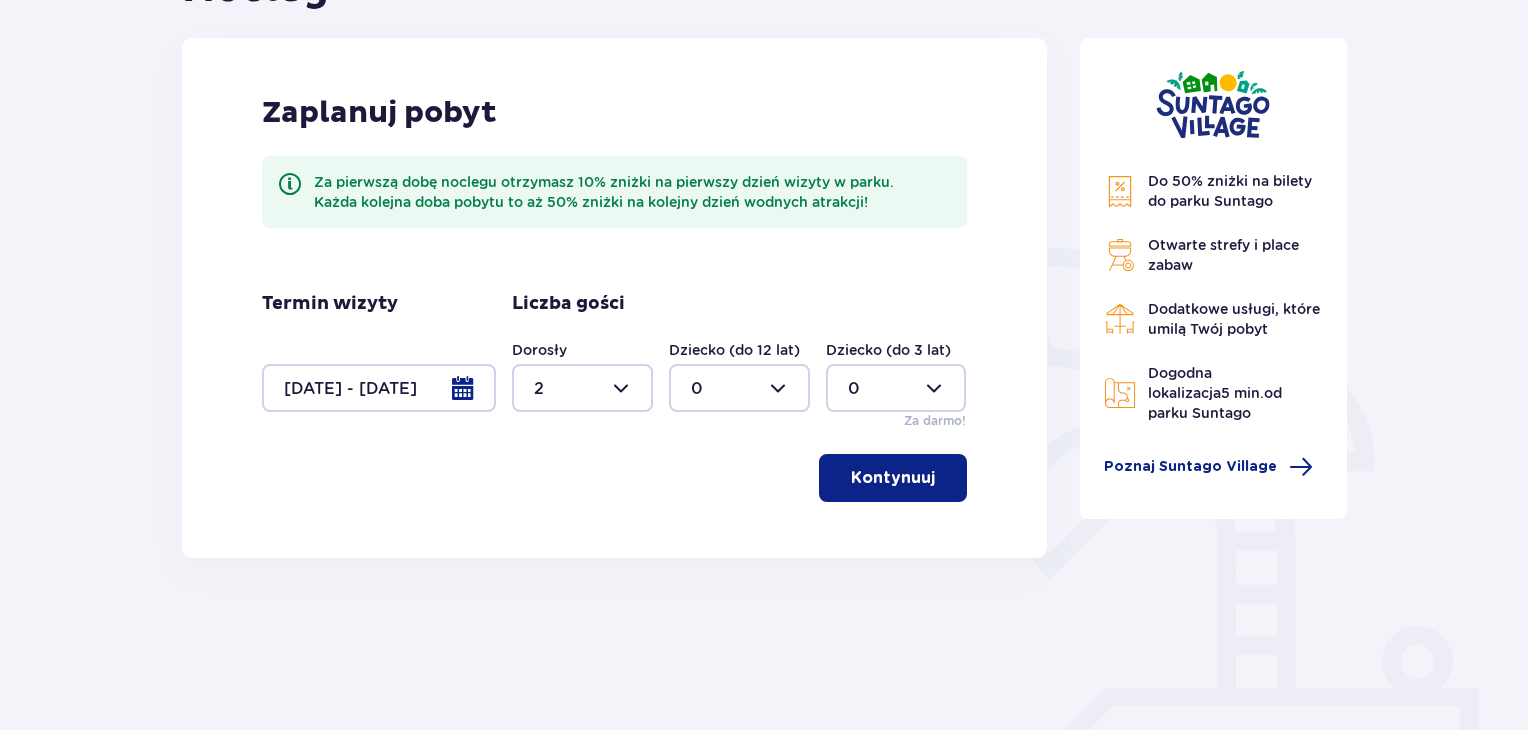 click at bounding box center [739, 388] 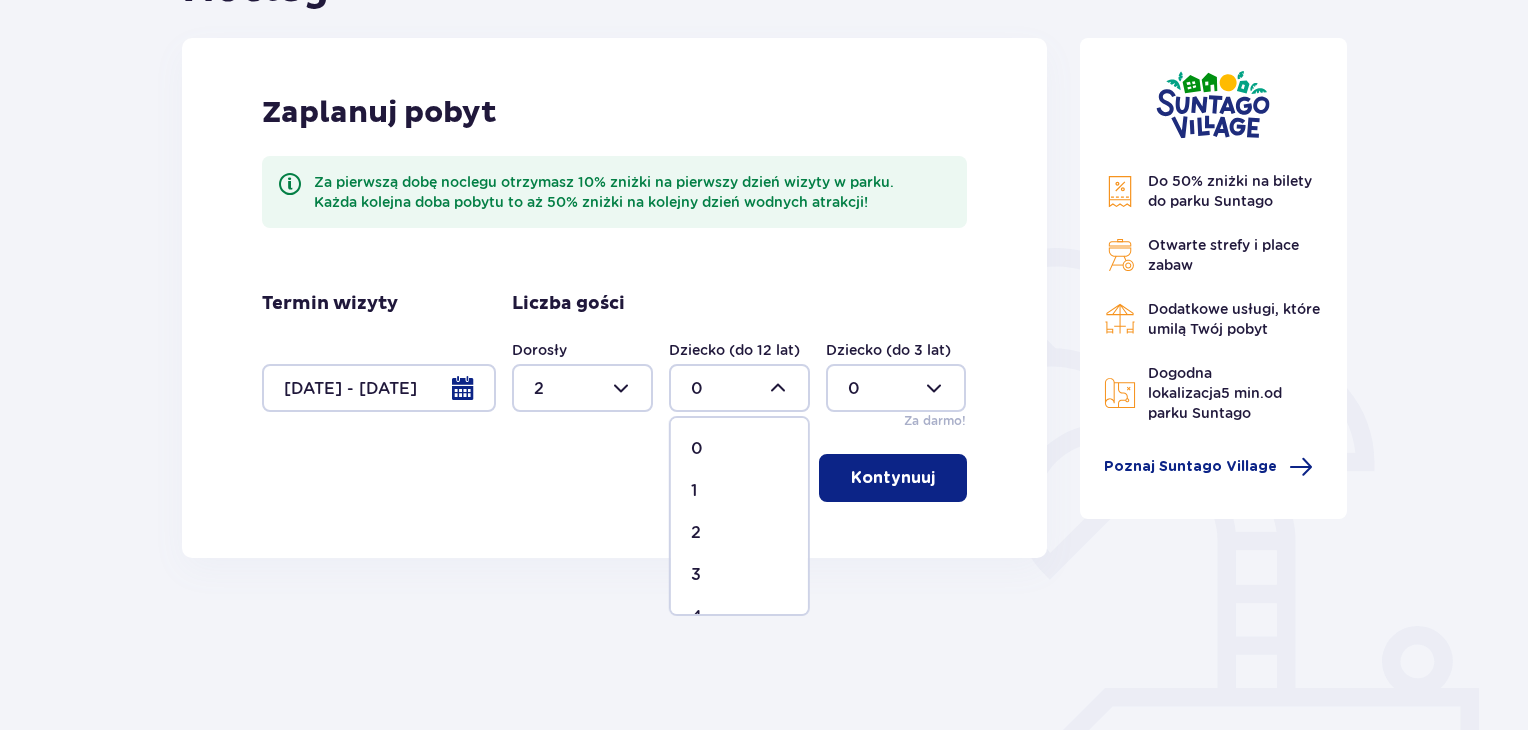 click on "2" at bounding box center [739, 533] 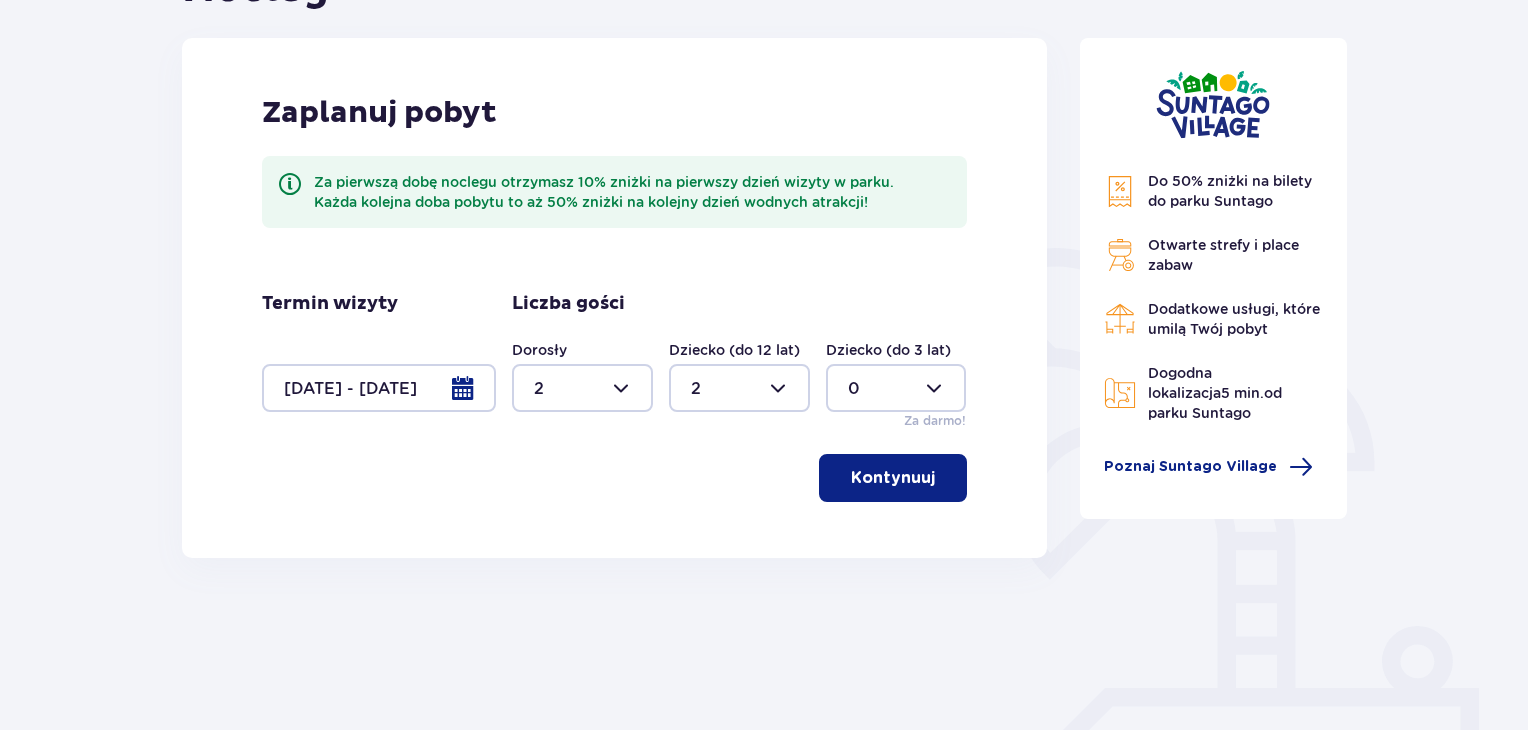 click on "Kontynuuj" at bounding box center [893, 478] 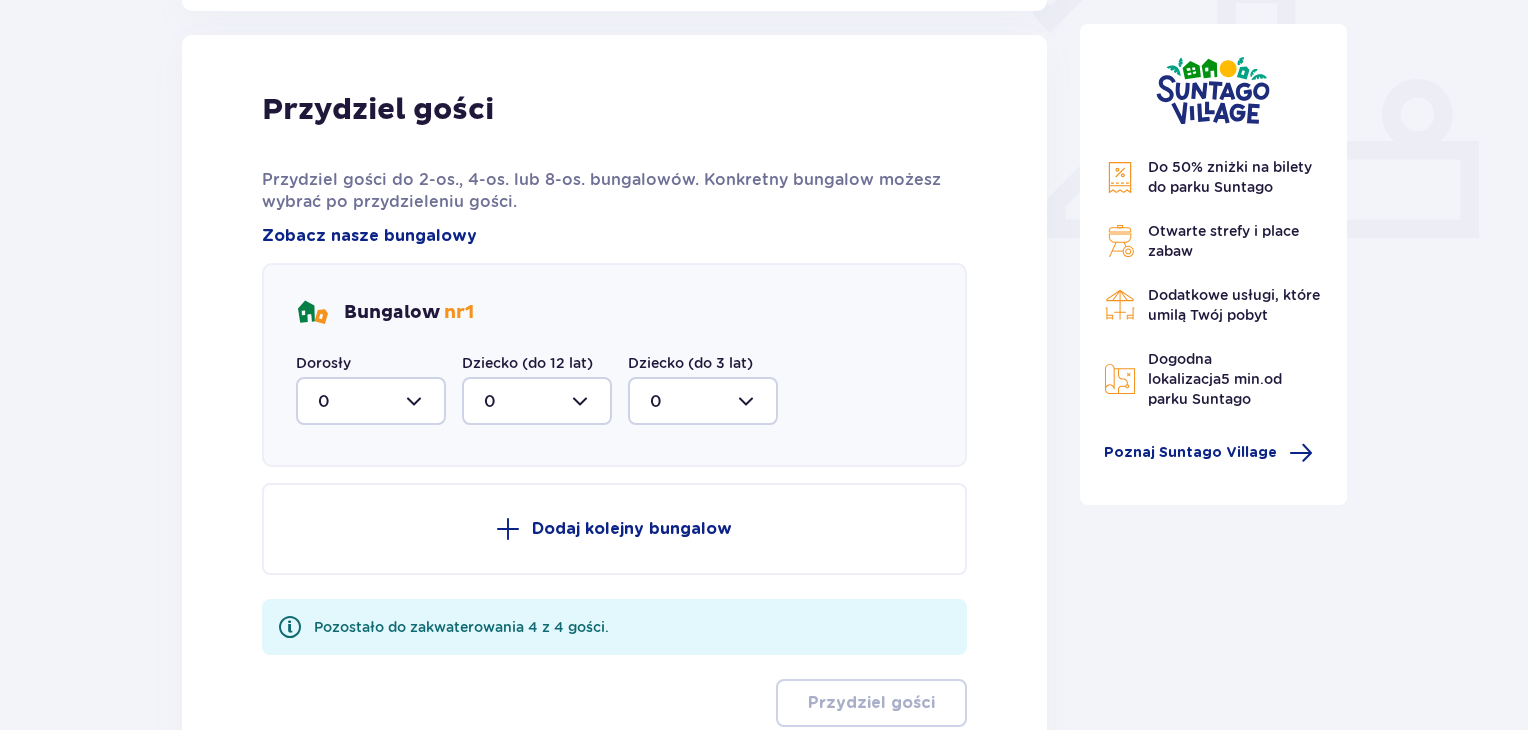 scroll, scrollTop: 806, scrollLeft: 0, axis: vertical 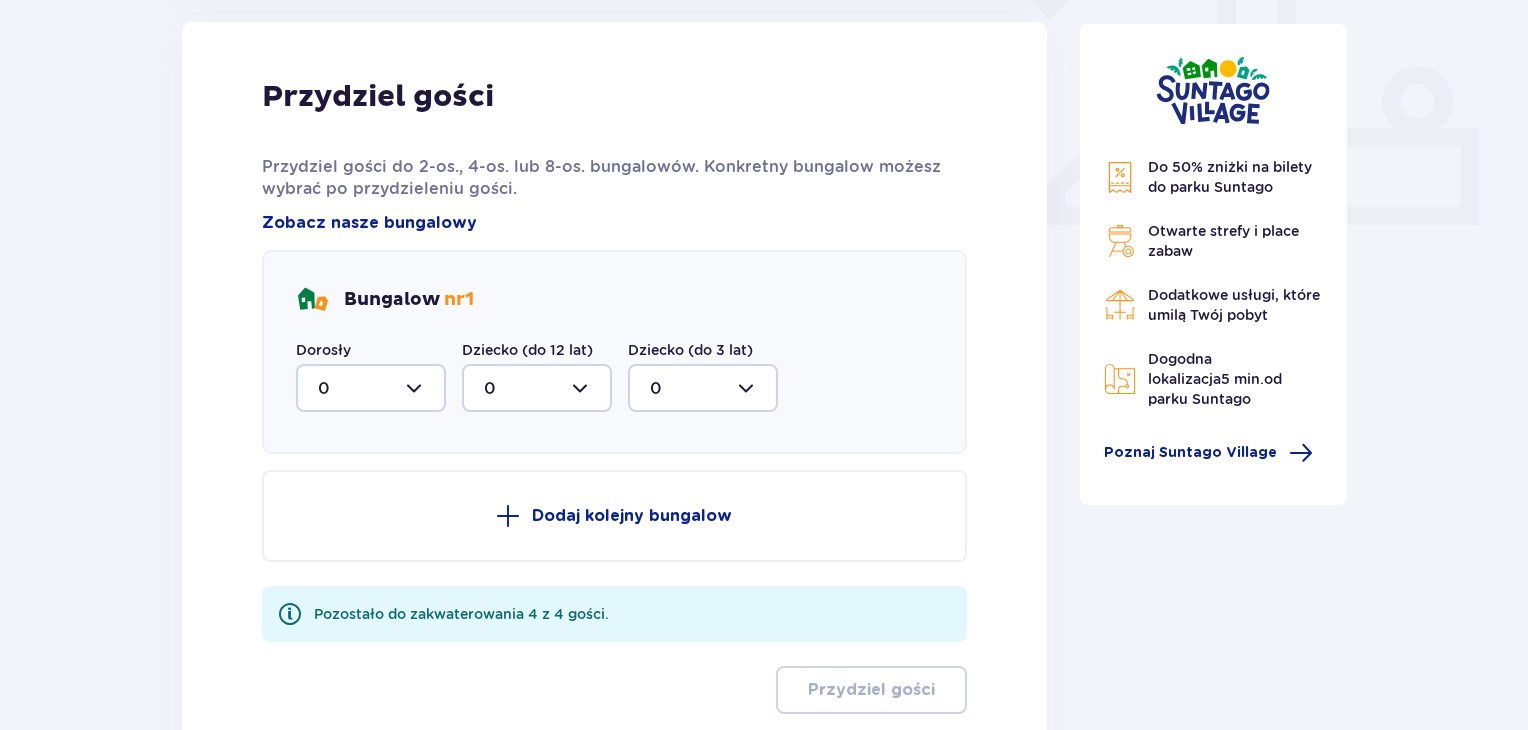 click at bounding box center [371, 388] 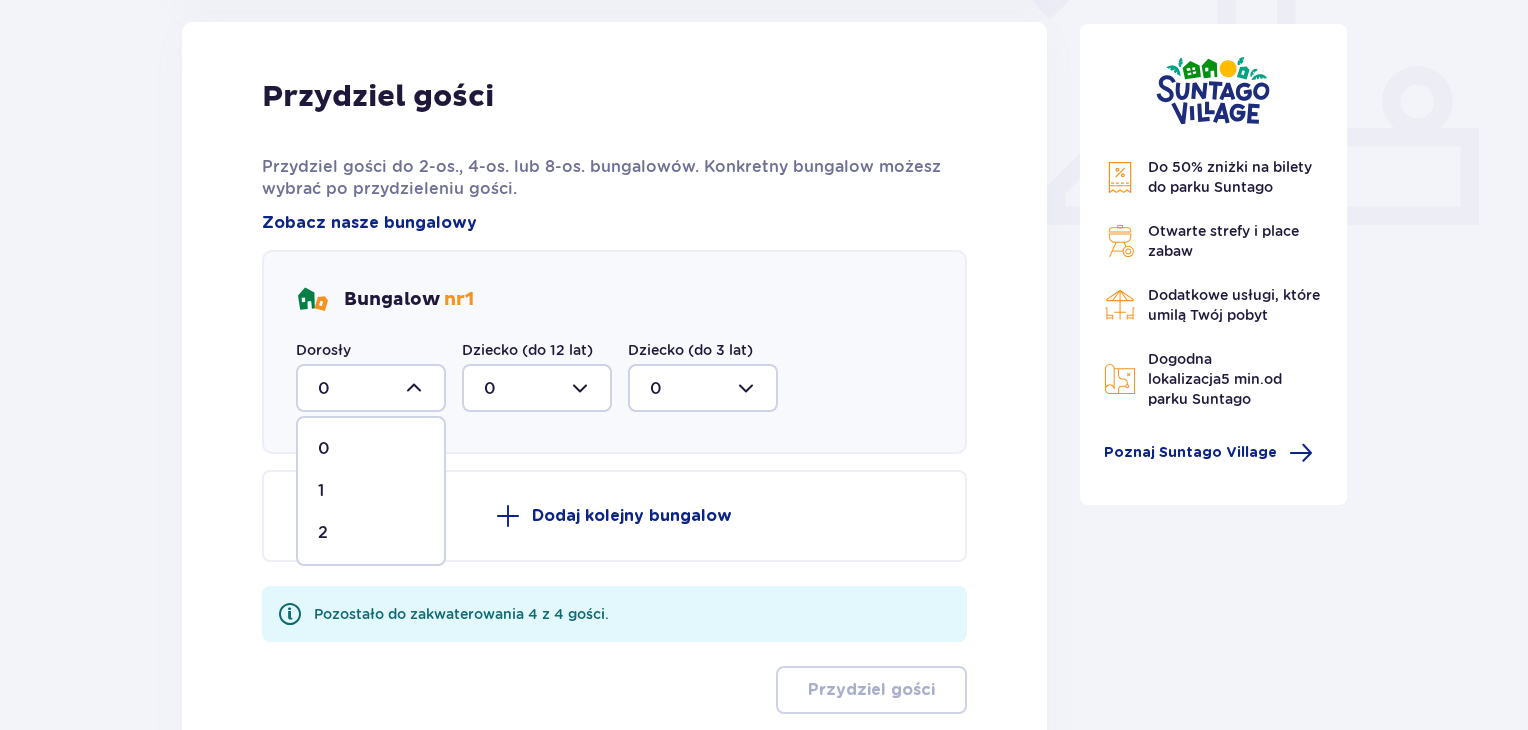 click on "2" at bounding box center (371, 533) 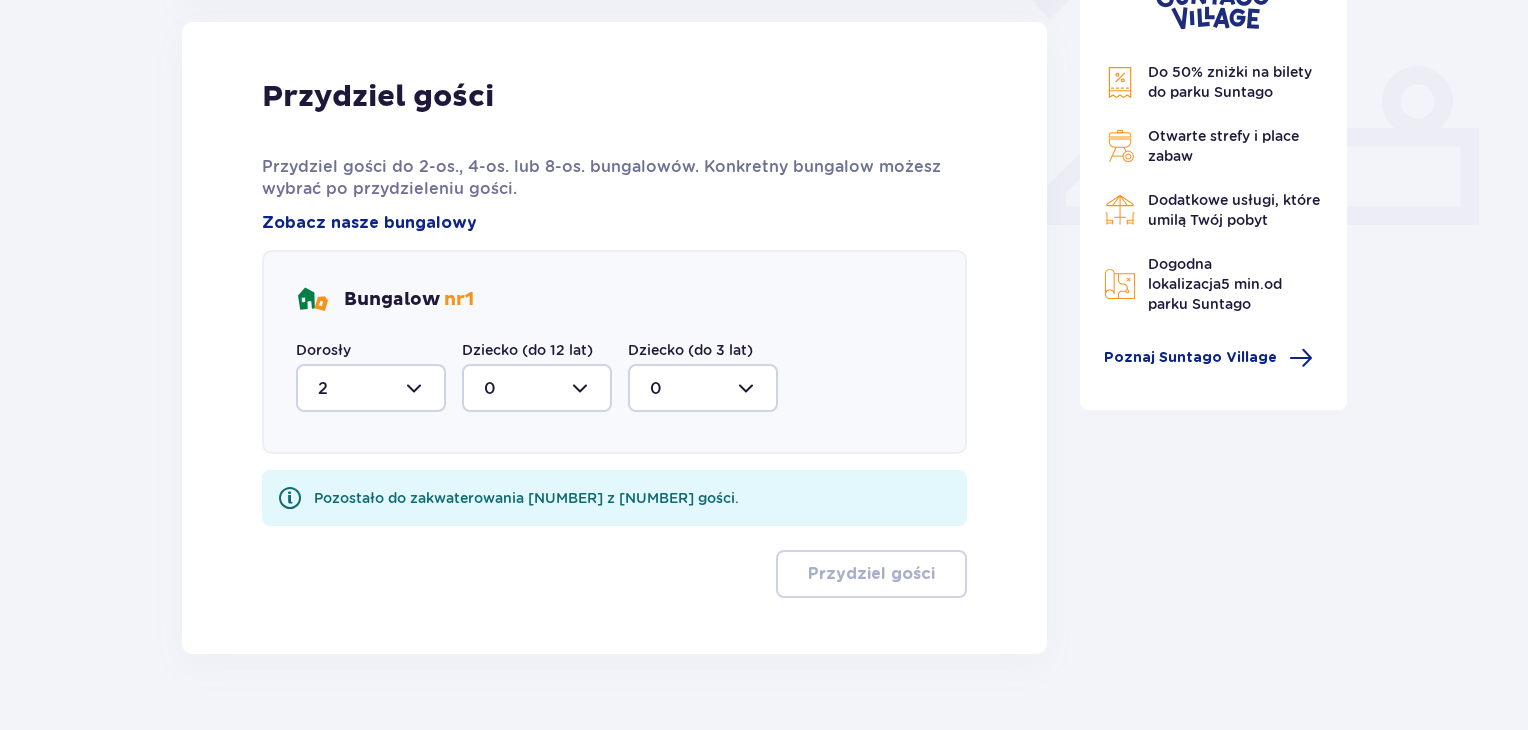click at bounding box center (537, 388) 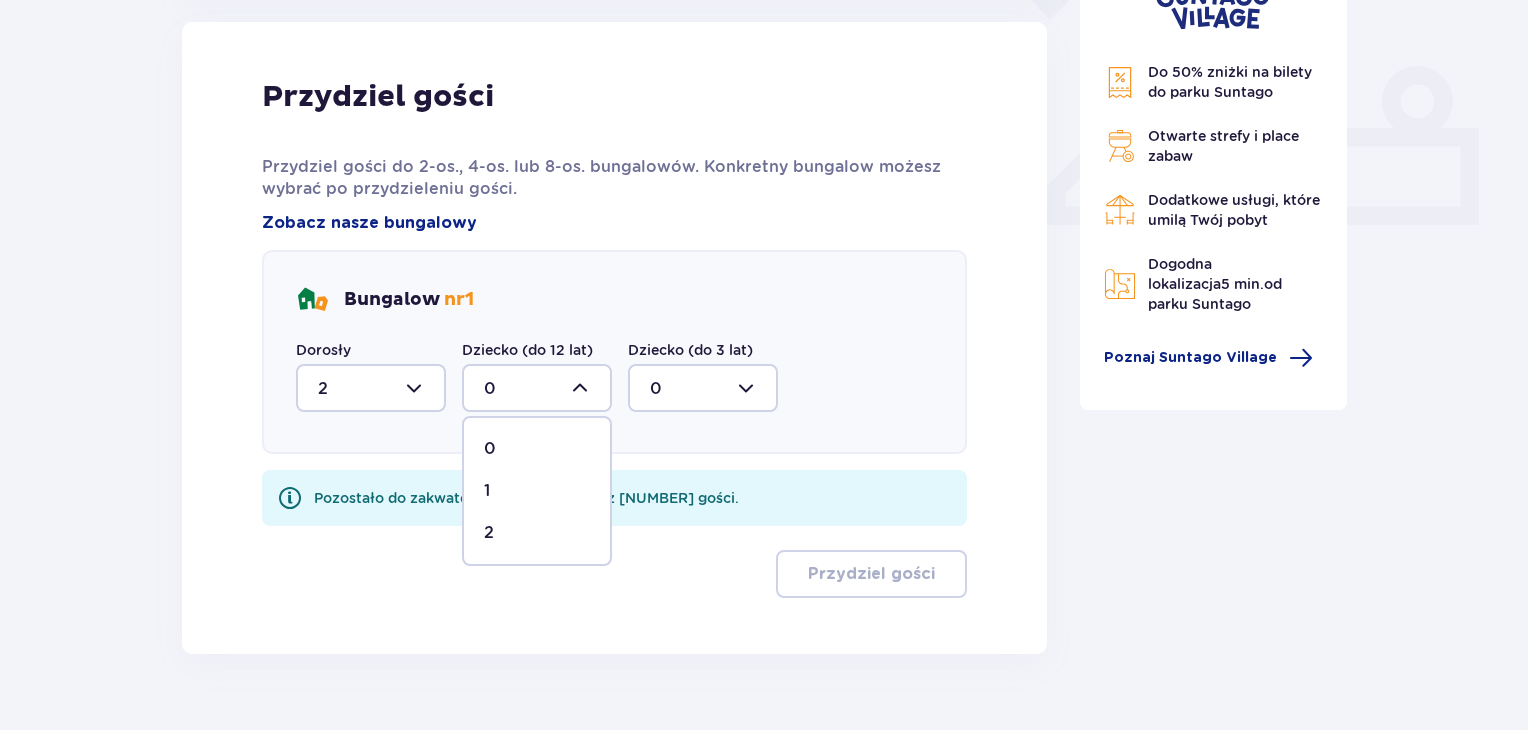 click on "2" at bounding box center [537, 533] 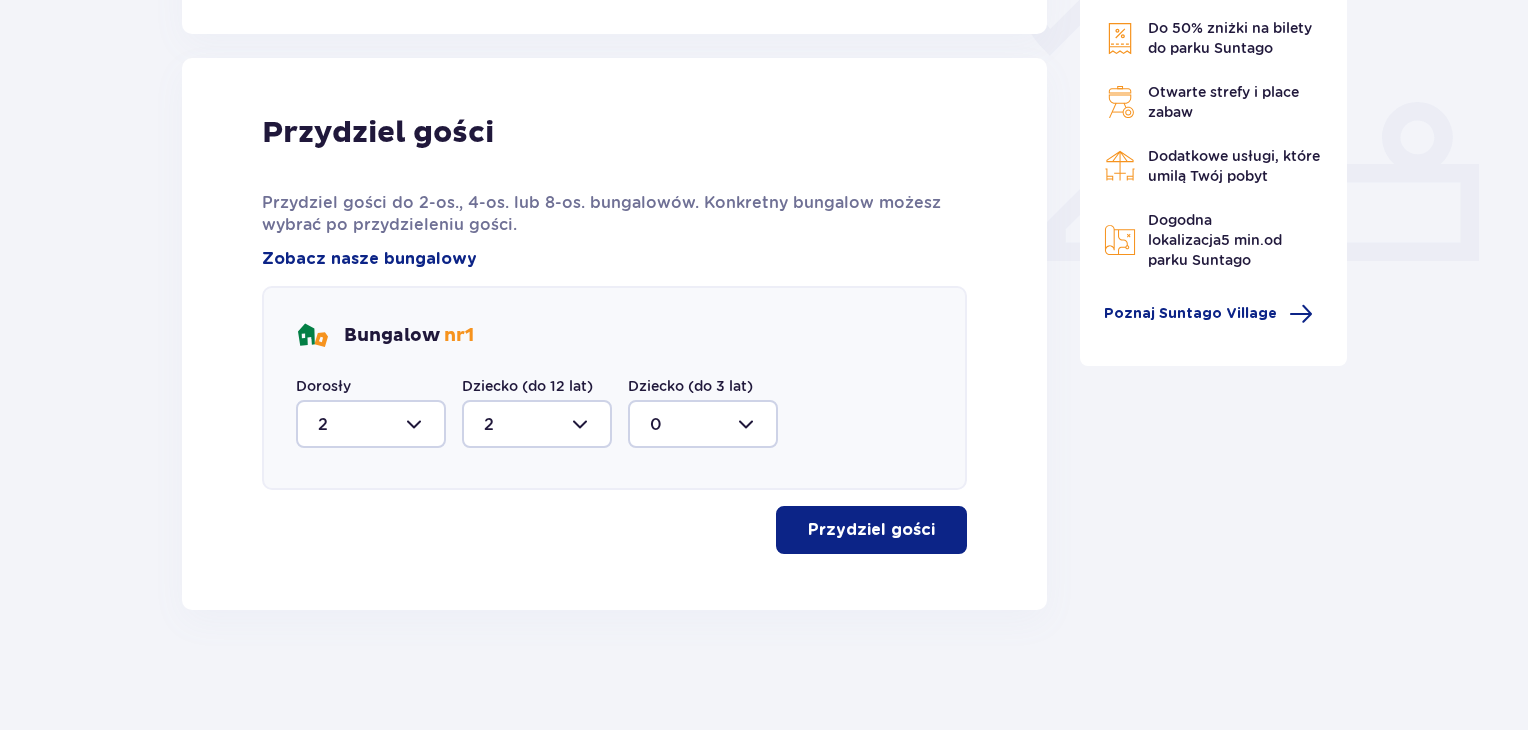 scroll, scrollTop: 772, scrollLeft: 0, axis: vertical 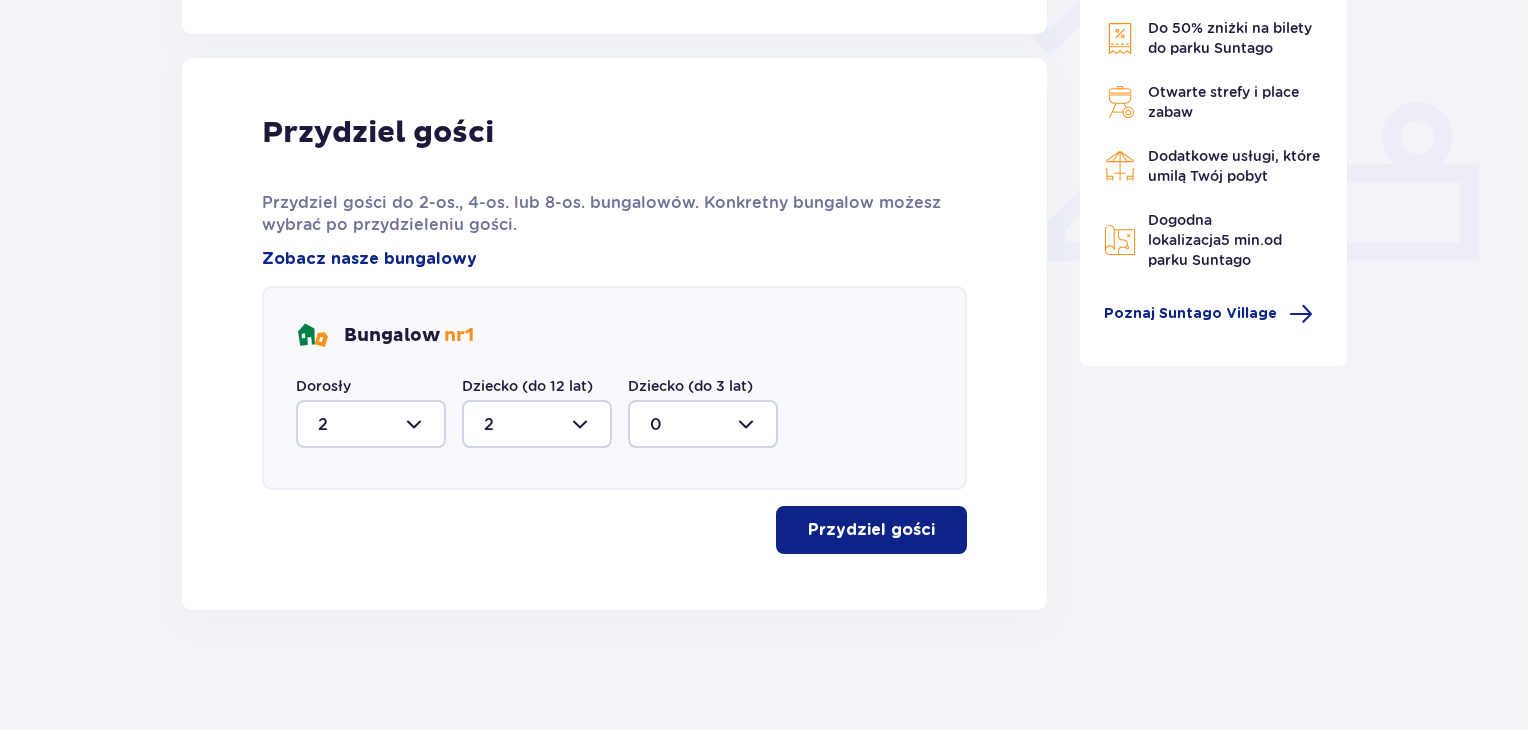 click on "Przydziel gości" at bounding box center [871, 530] 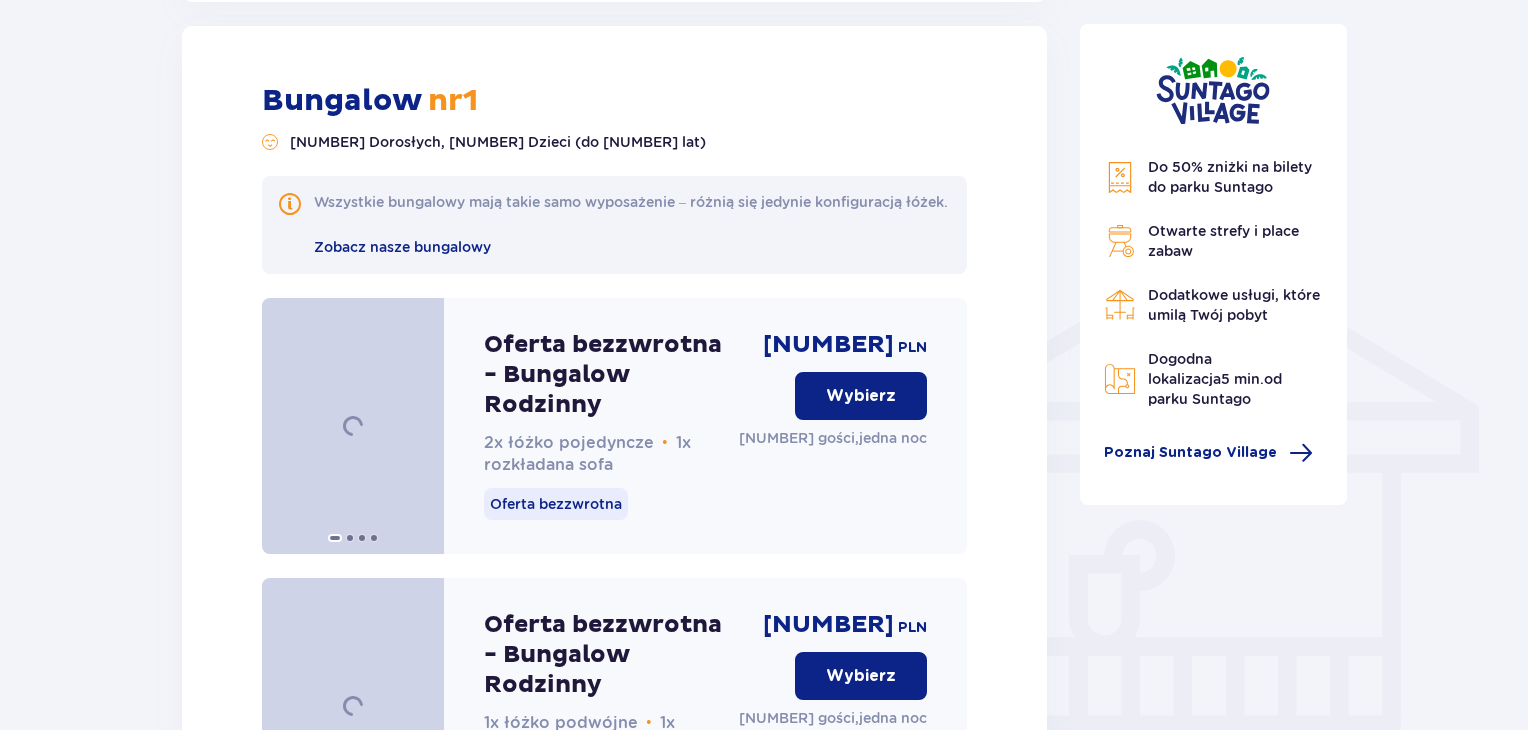 scroll, scrollTop: 1381, scrollLeft: 0, axis: vertical 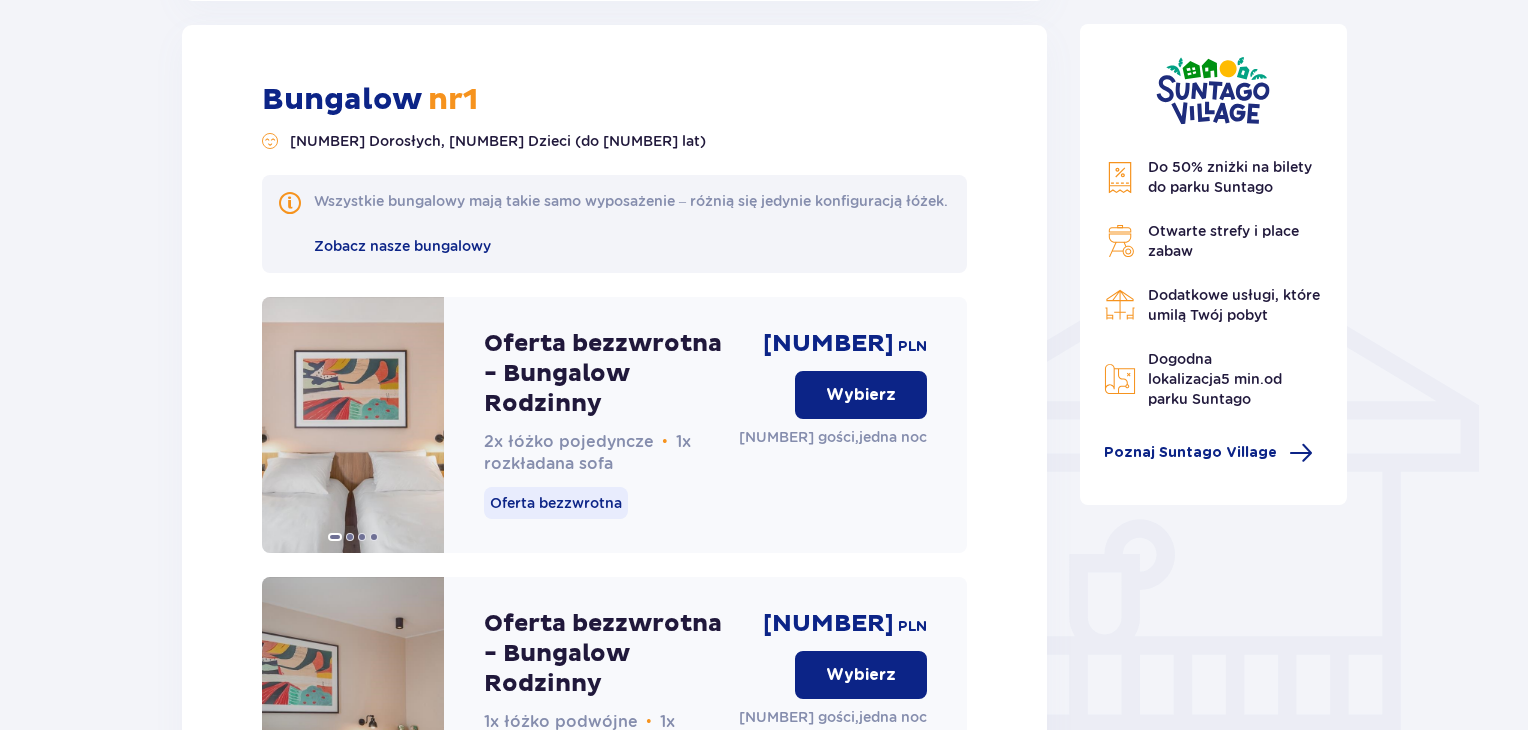 click on "Wybierz" at bounding box center (861, 395) 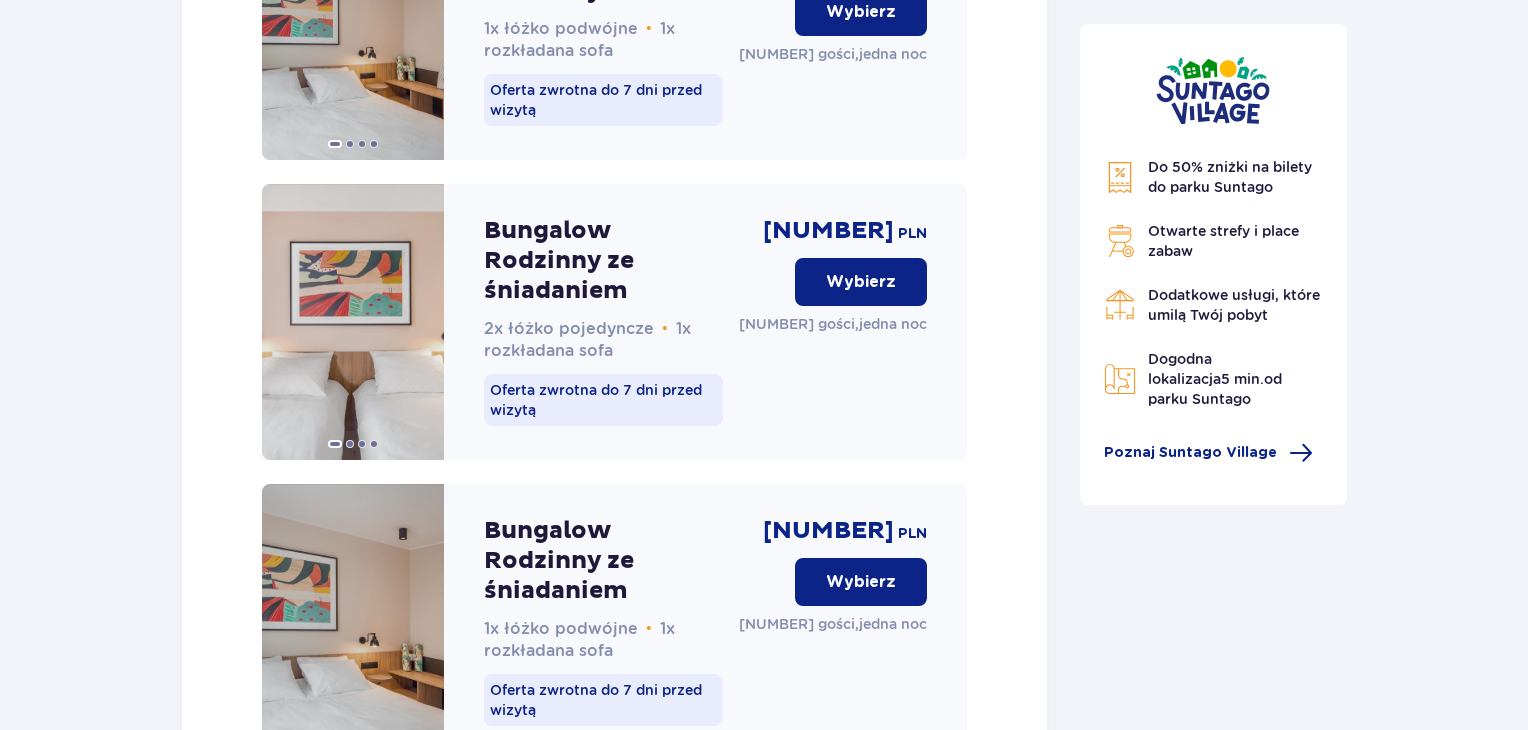 scroll, scrollTop: 3238, scrollLeft: 0, axis: vertical 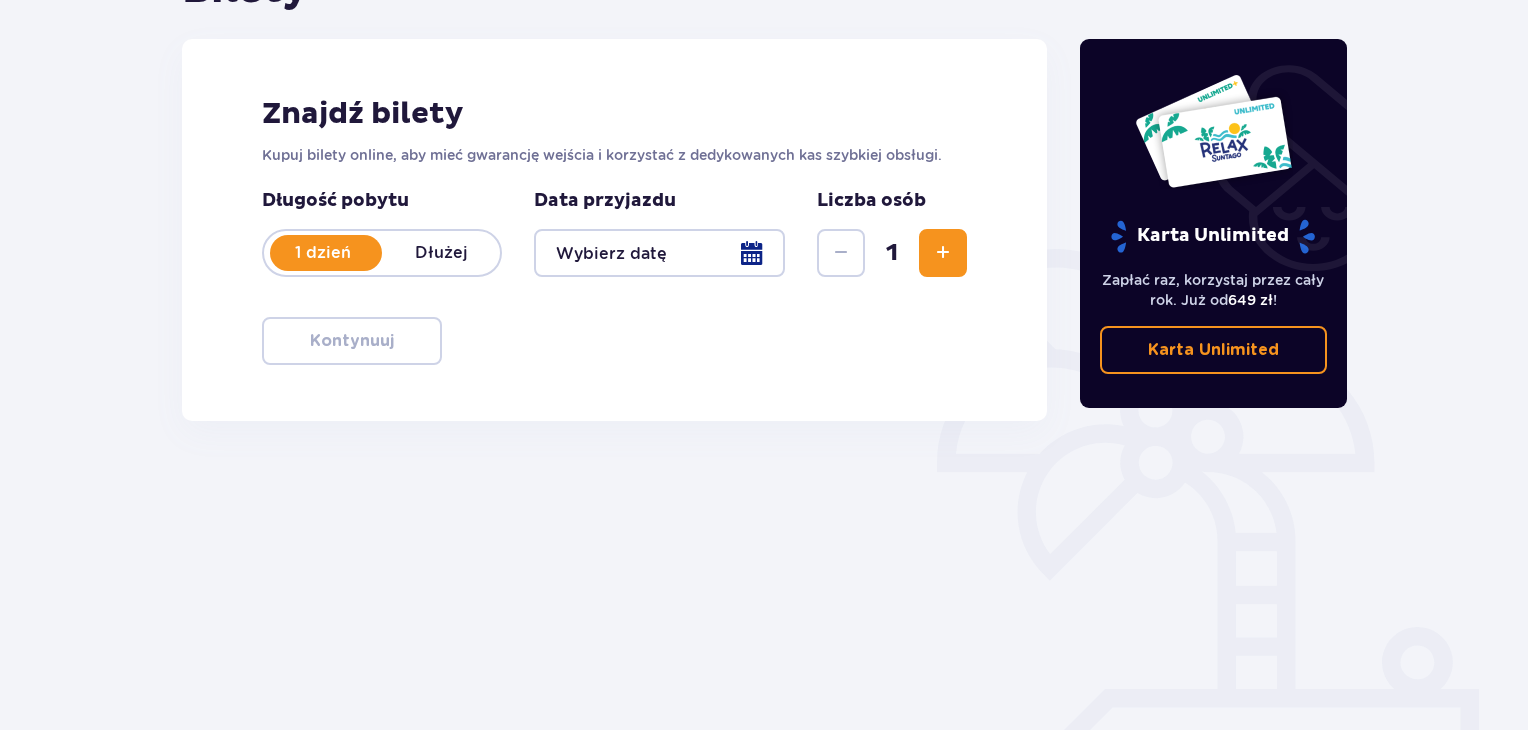 click at bounding box center (659, 253) 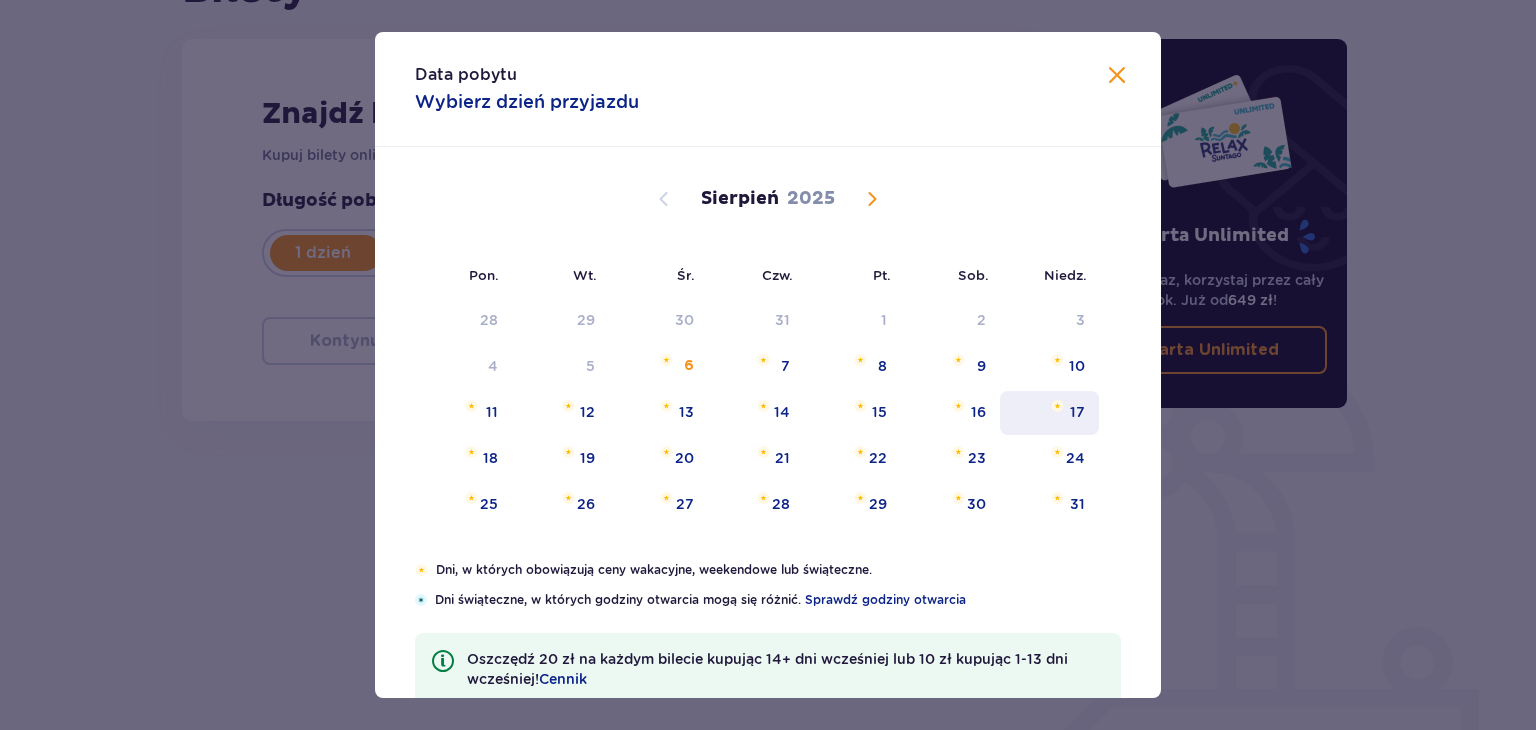click on "17" at bounding box center (1049, 413) 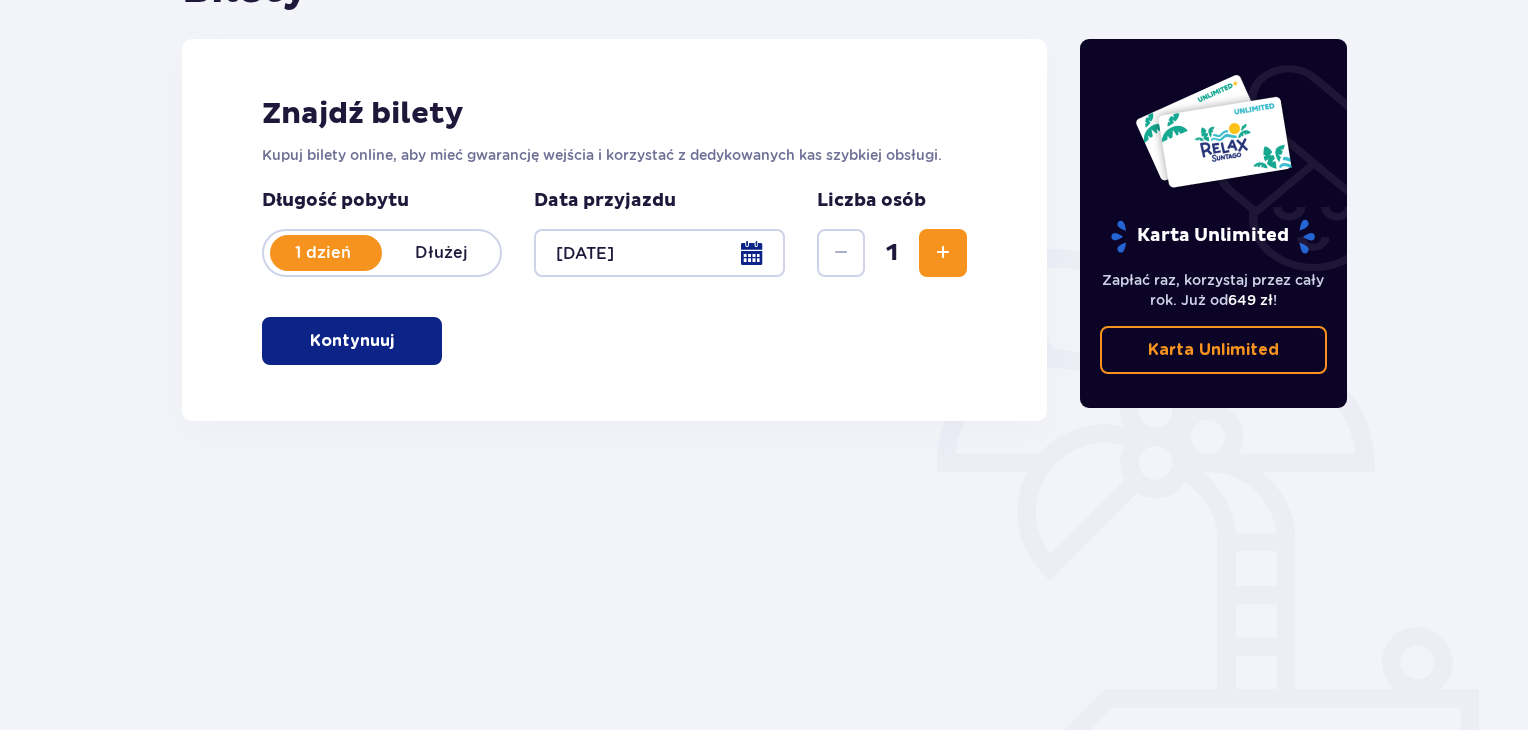 click at bounding box center [943, 253] 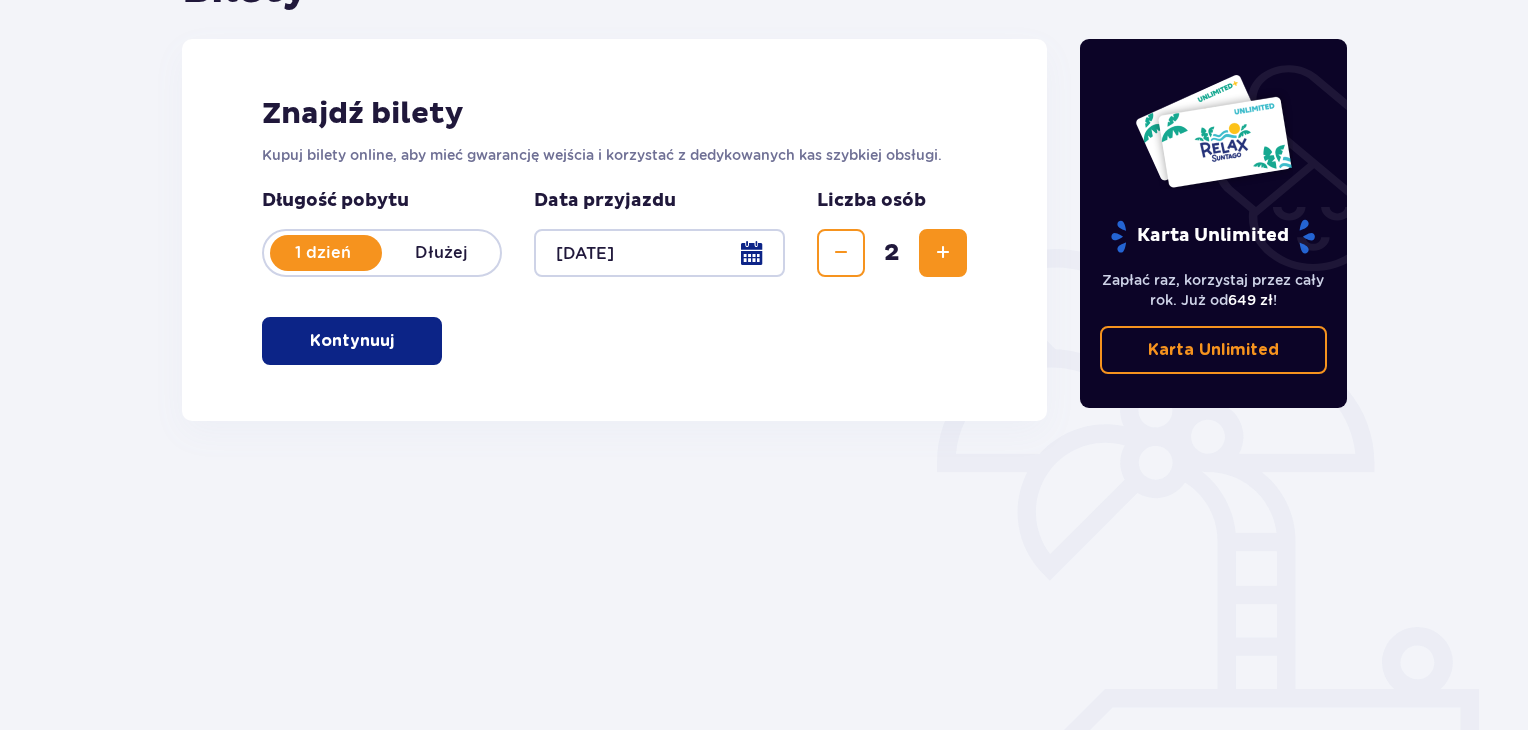 click at bounding box center (943, 253) 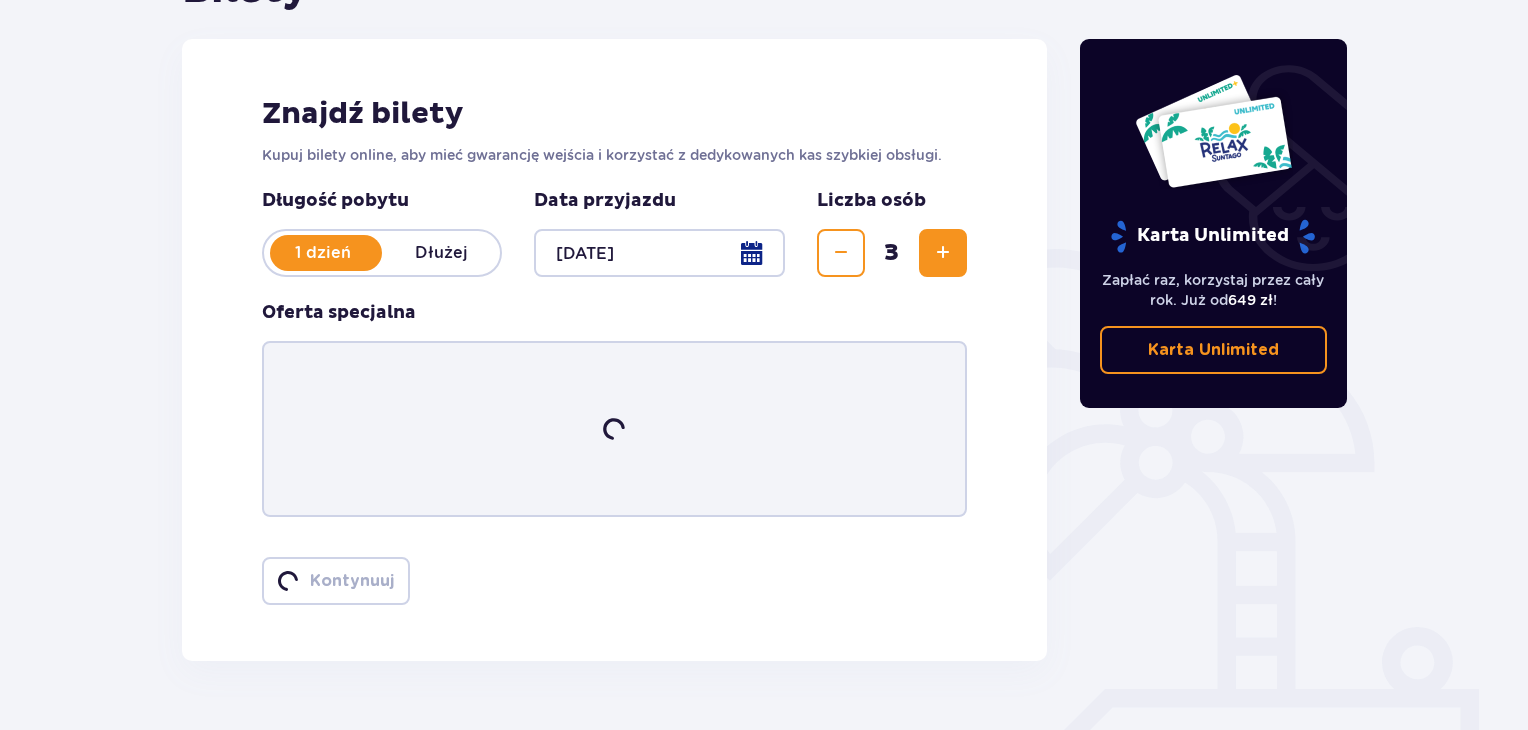 click at bounding box center (943, 253) 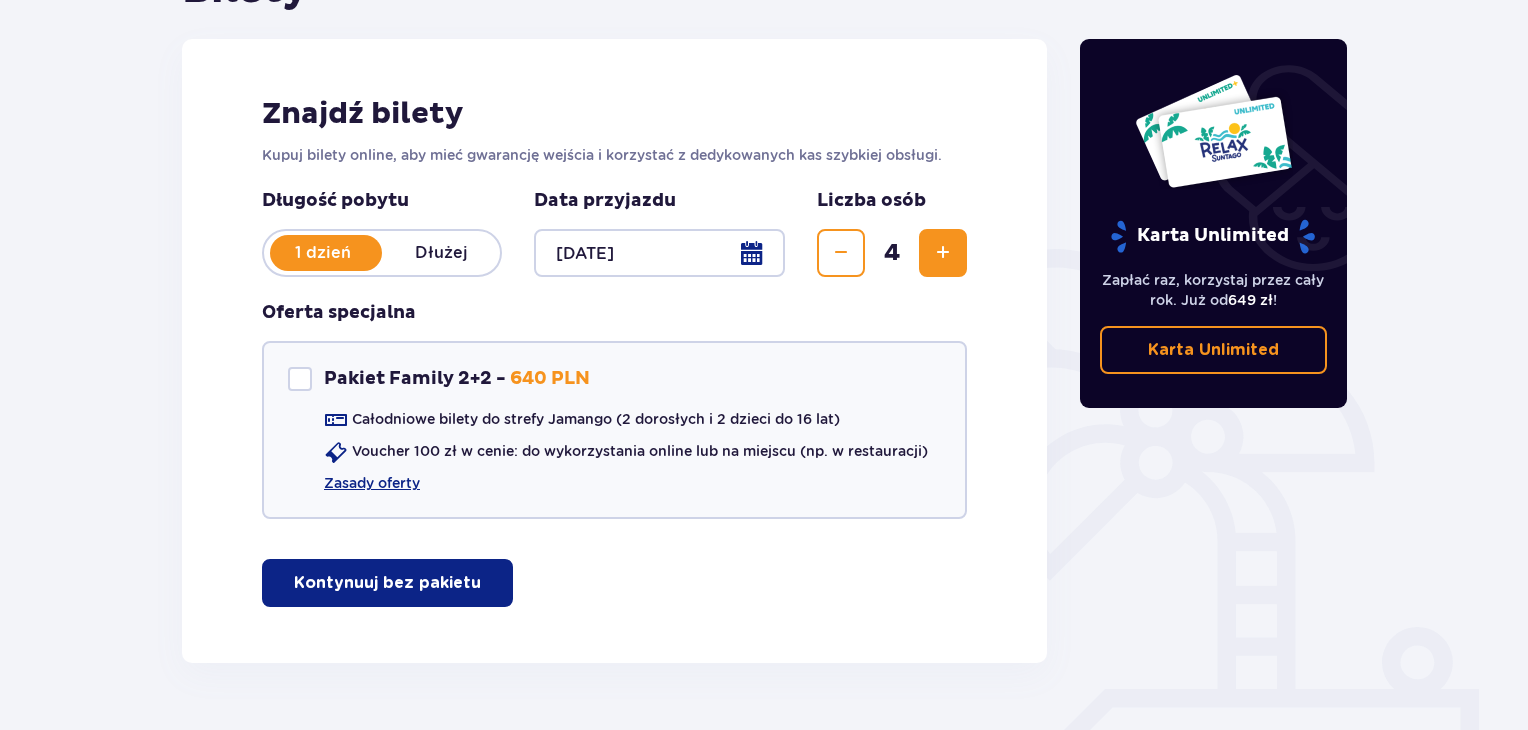 click on "Kontynuuj bez pakietu" at bounding box center (387, 583) 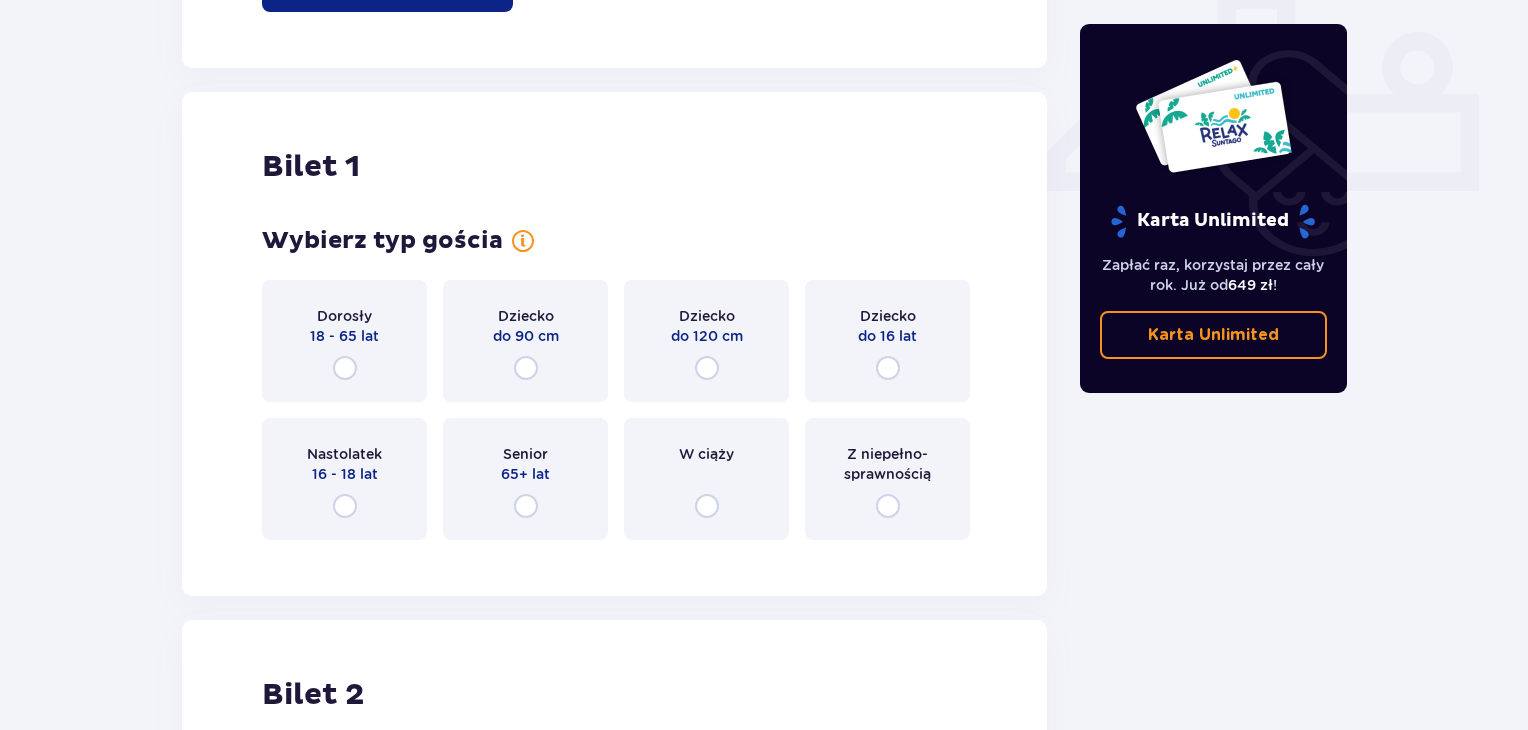 scroll, scrollTop: 909, scrollLeft: 0, axis: vertical 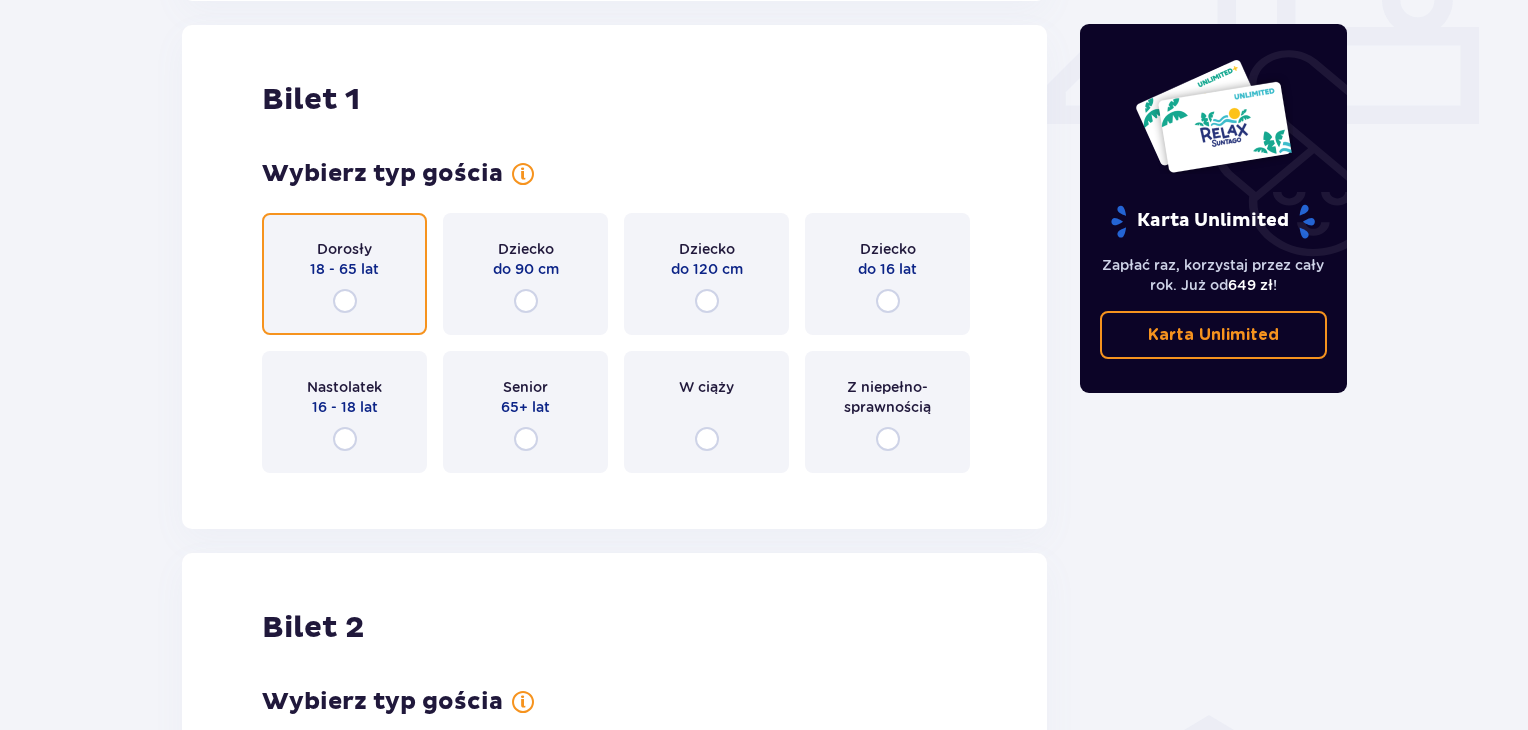 click at bounding box center (345, 301) 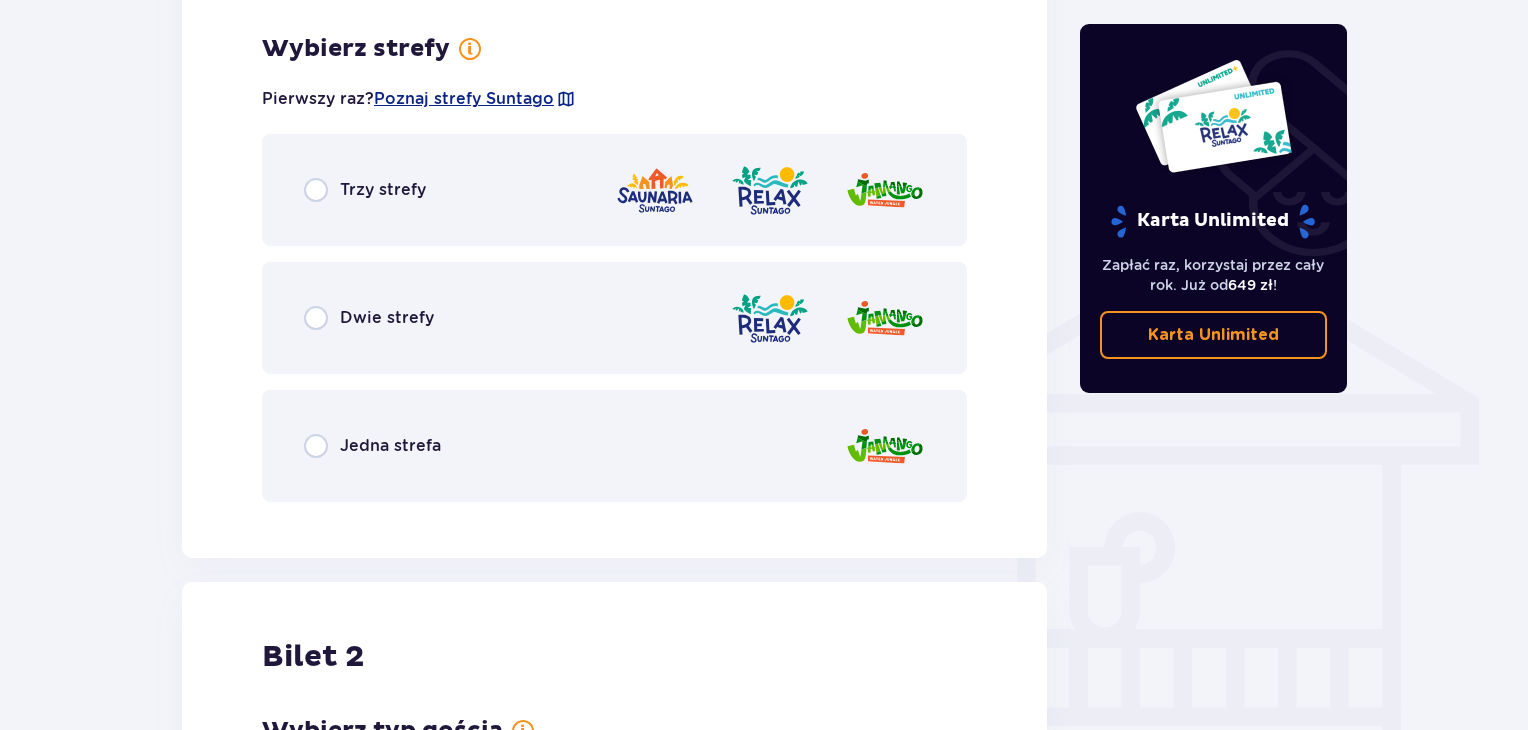 scroll, scrollTop: 1397, scrollLeft: 0, axis: vertical 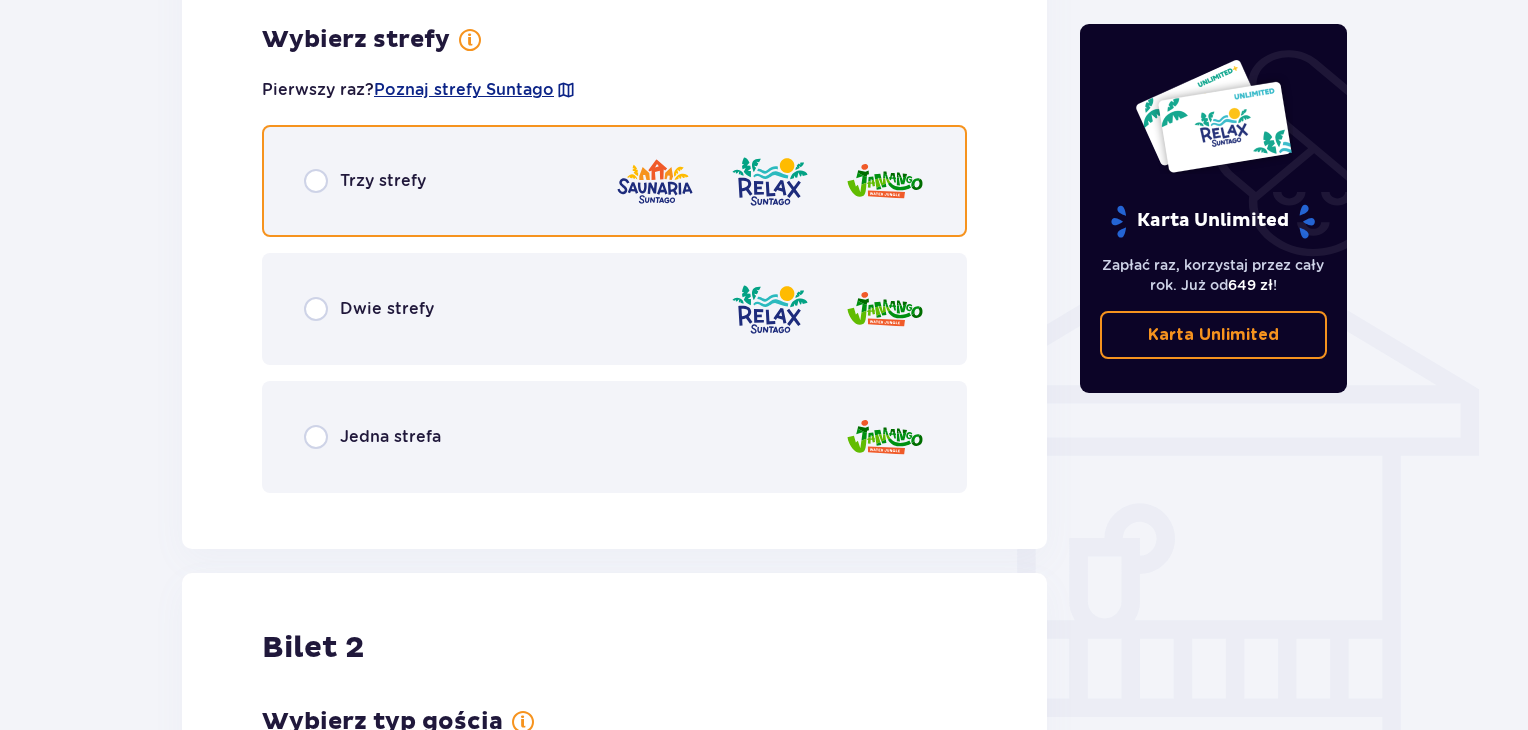 click at bounding box center (316, 181) 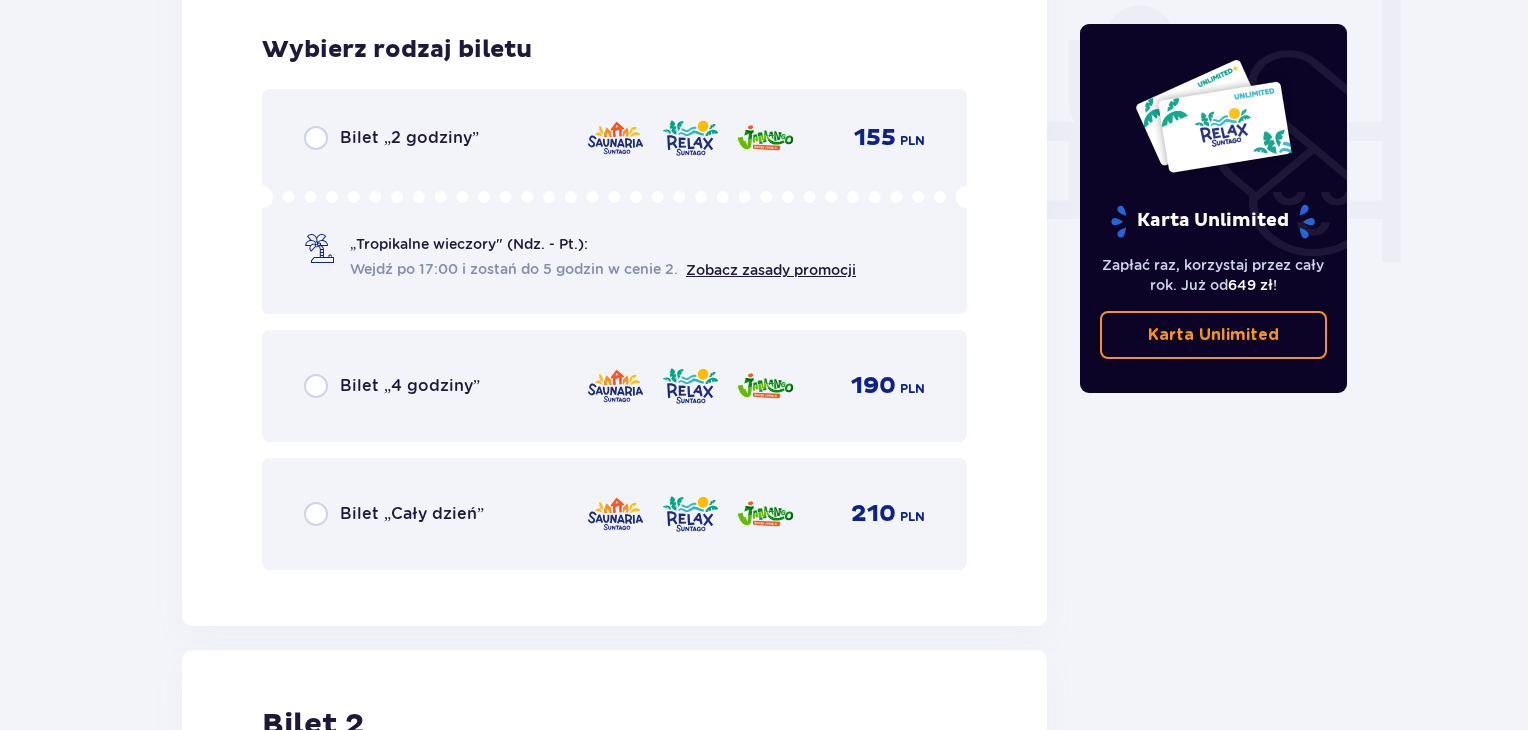 scroll, scrollTop: 1905, scrollLeft: 0, axis: vertical 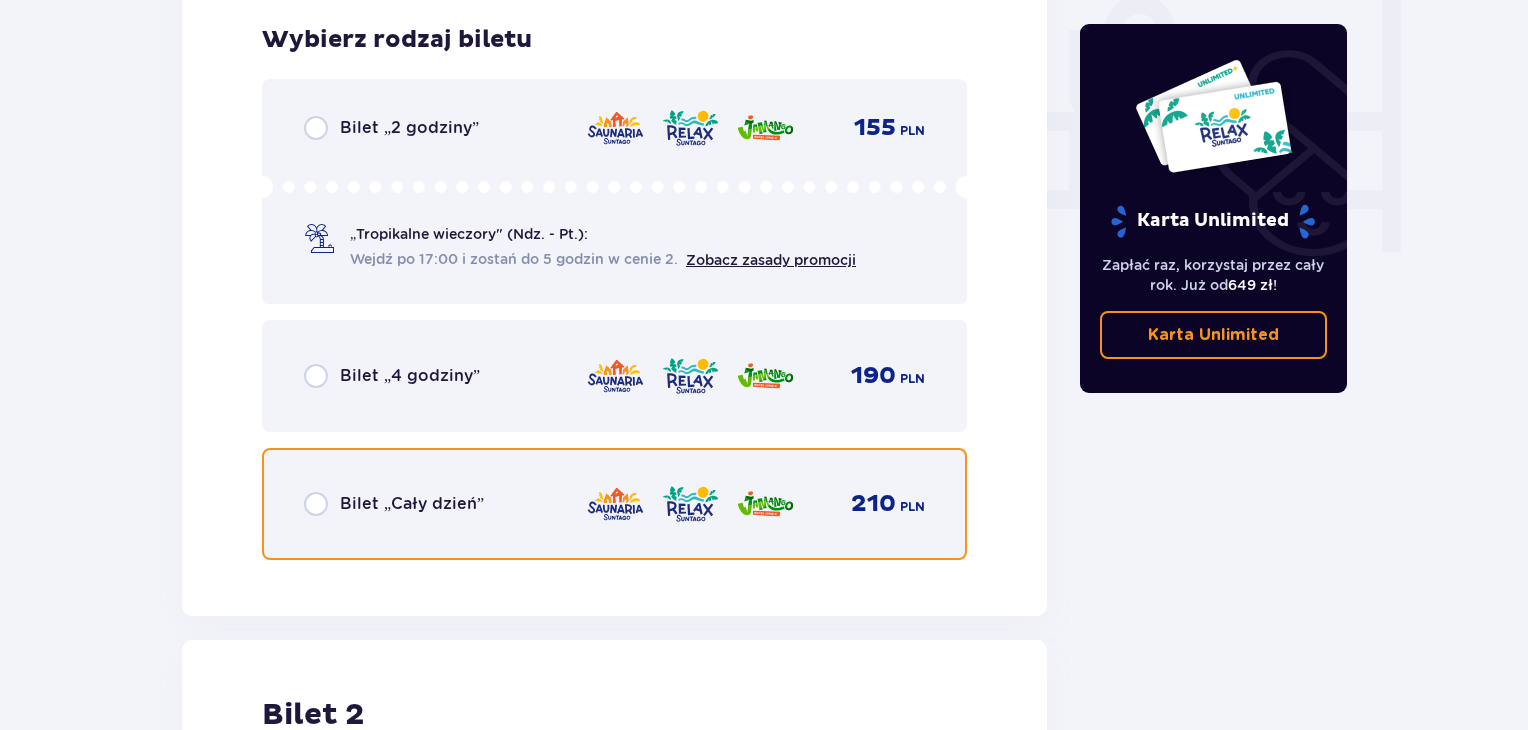 click at bounding box center [316, 504] 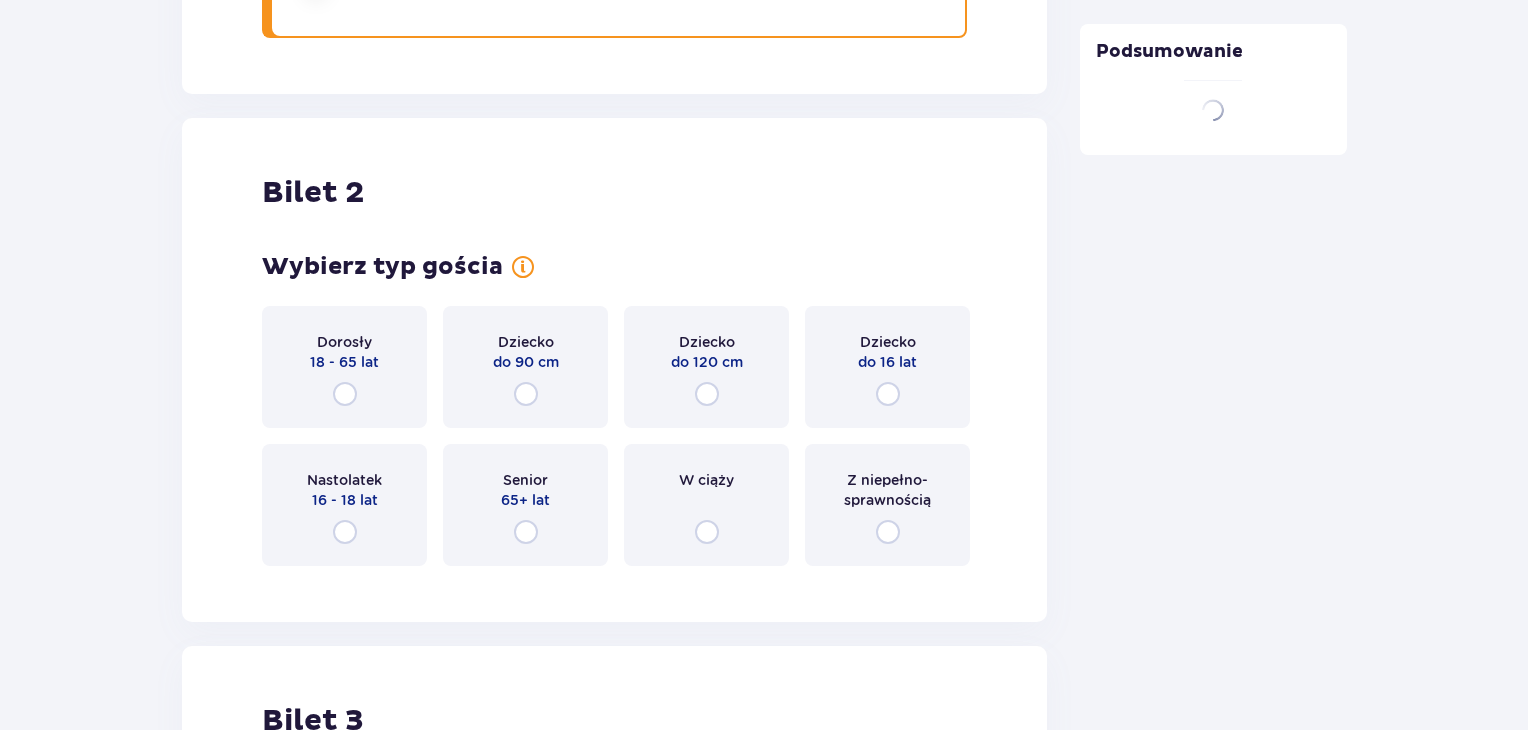 scroll, scrollTop: 2519, scrollLeft: 0, axis: vertical 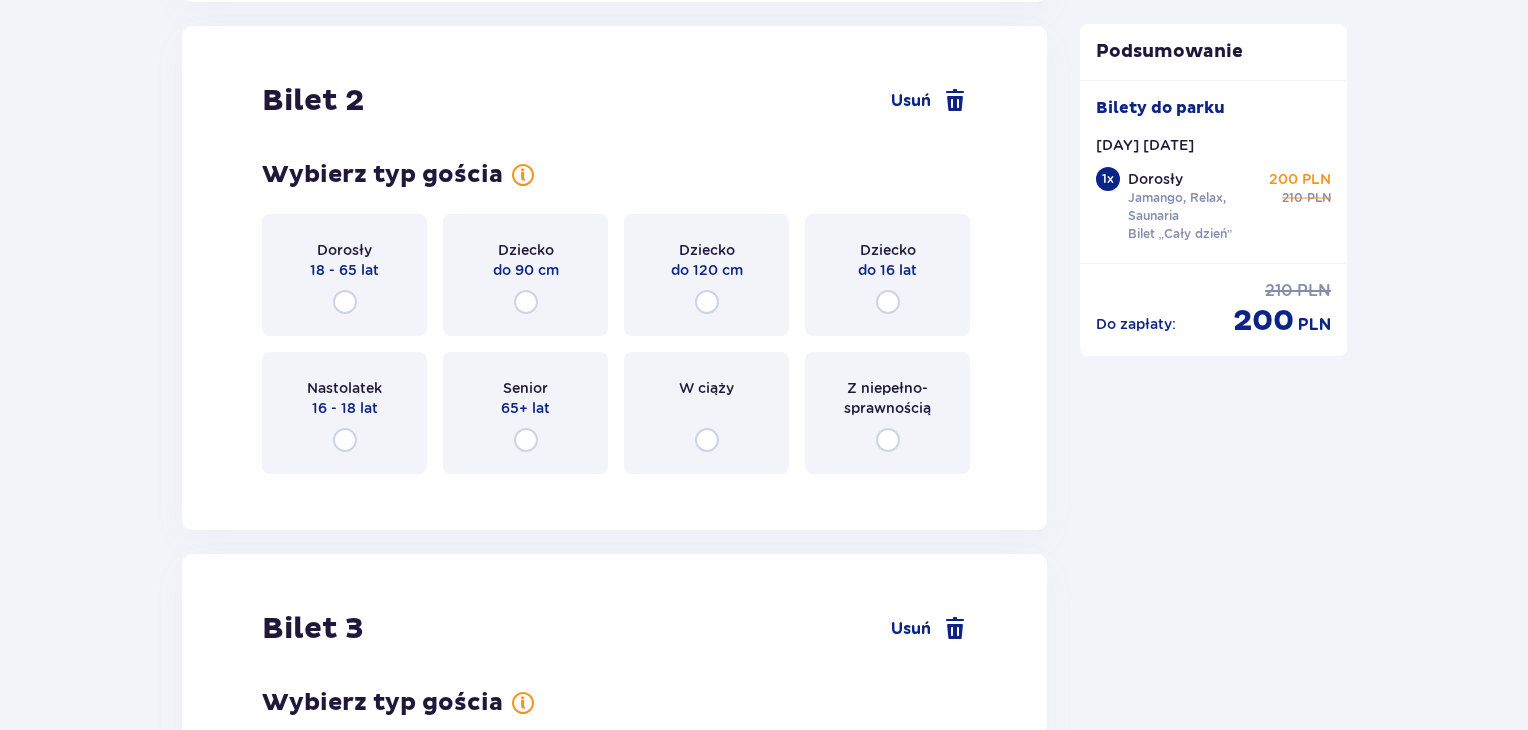 click on "Dorosły 18 - 65 lat" at bounding box center (344, 275) 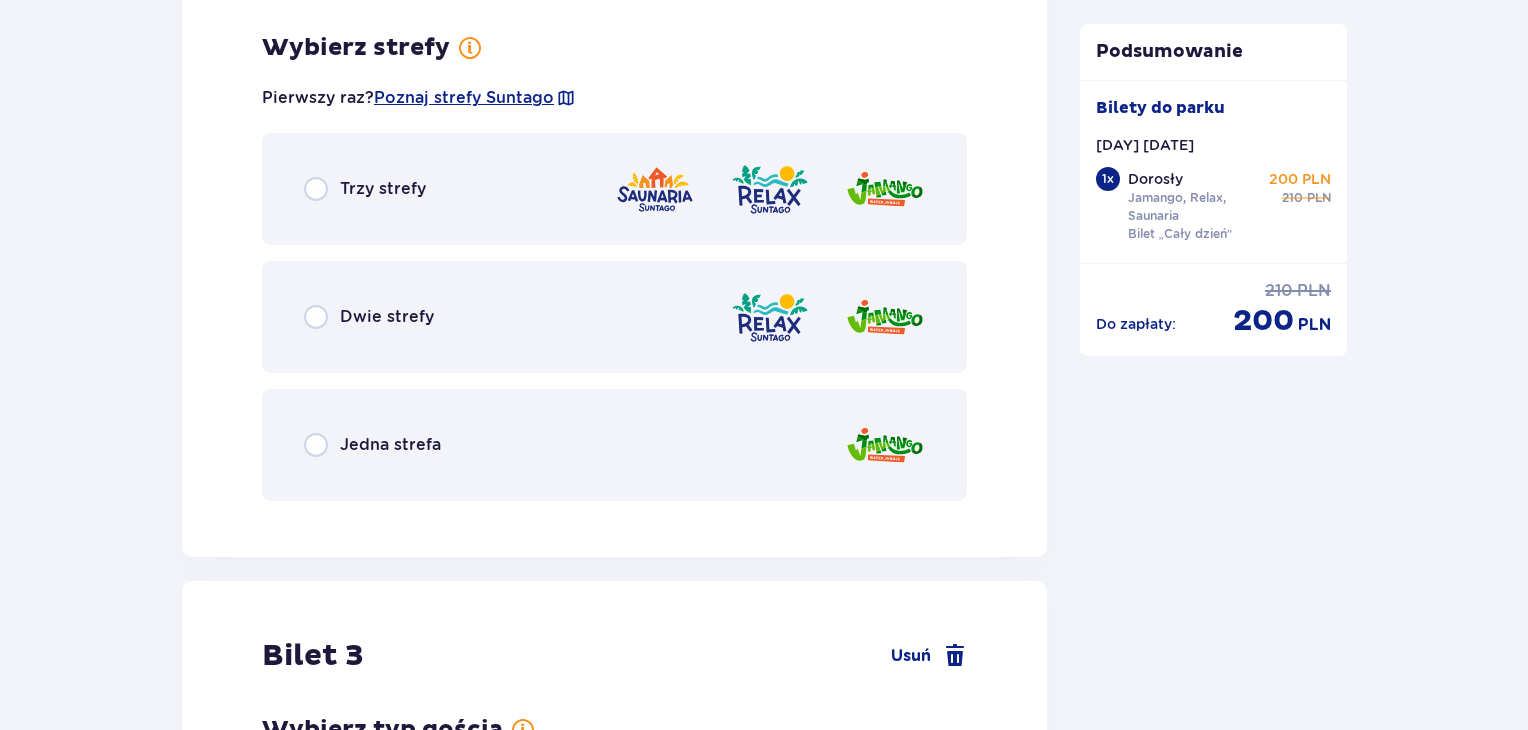 scroll, scrollTop: 3007, scrollLeft: 0, axis: vertical 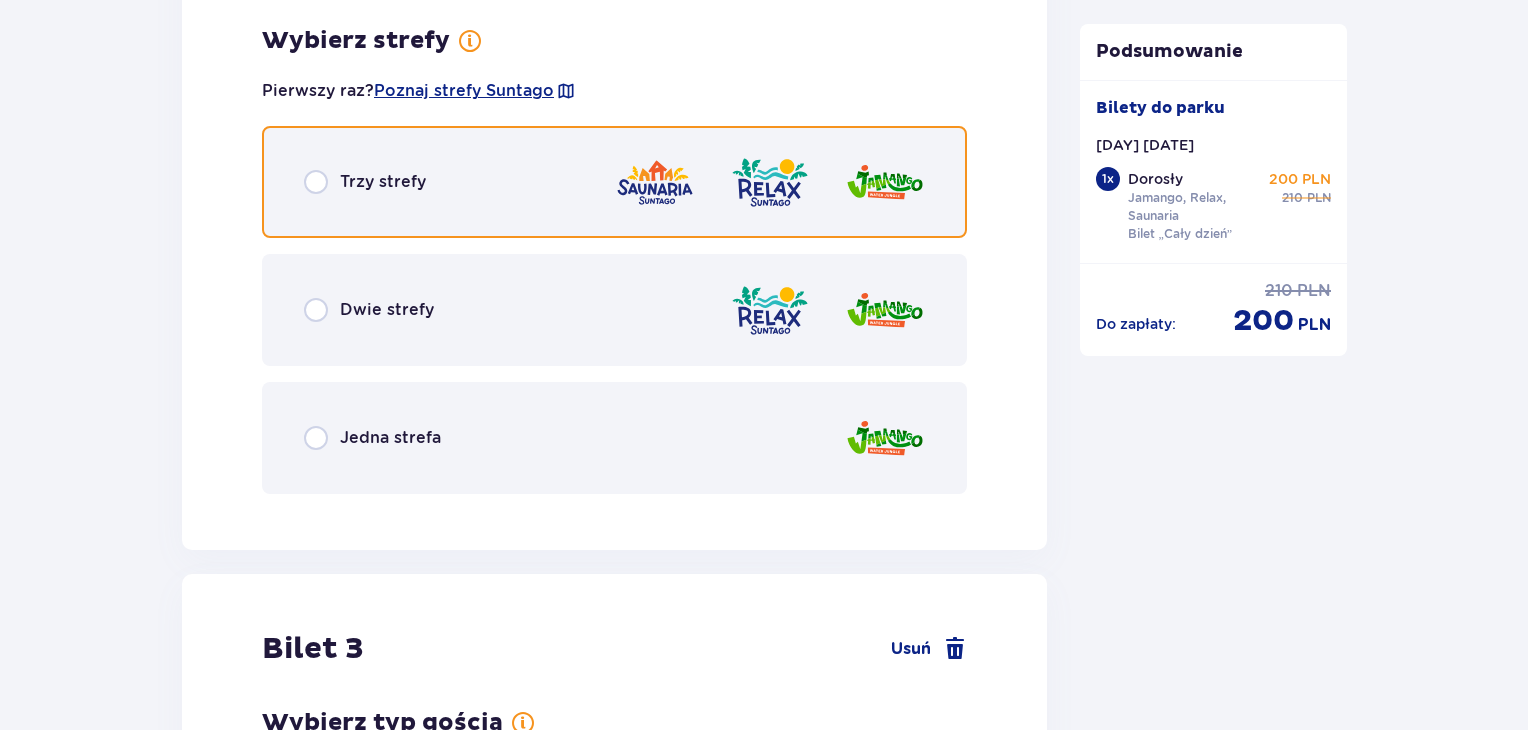 click at bounding box center (316, 182) 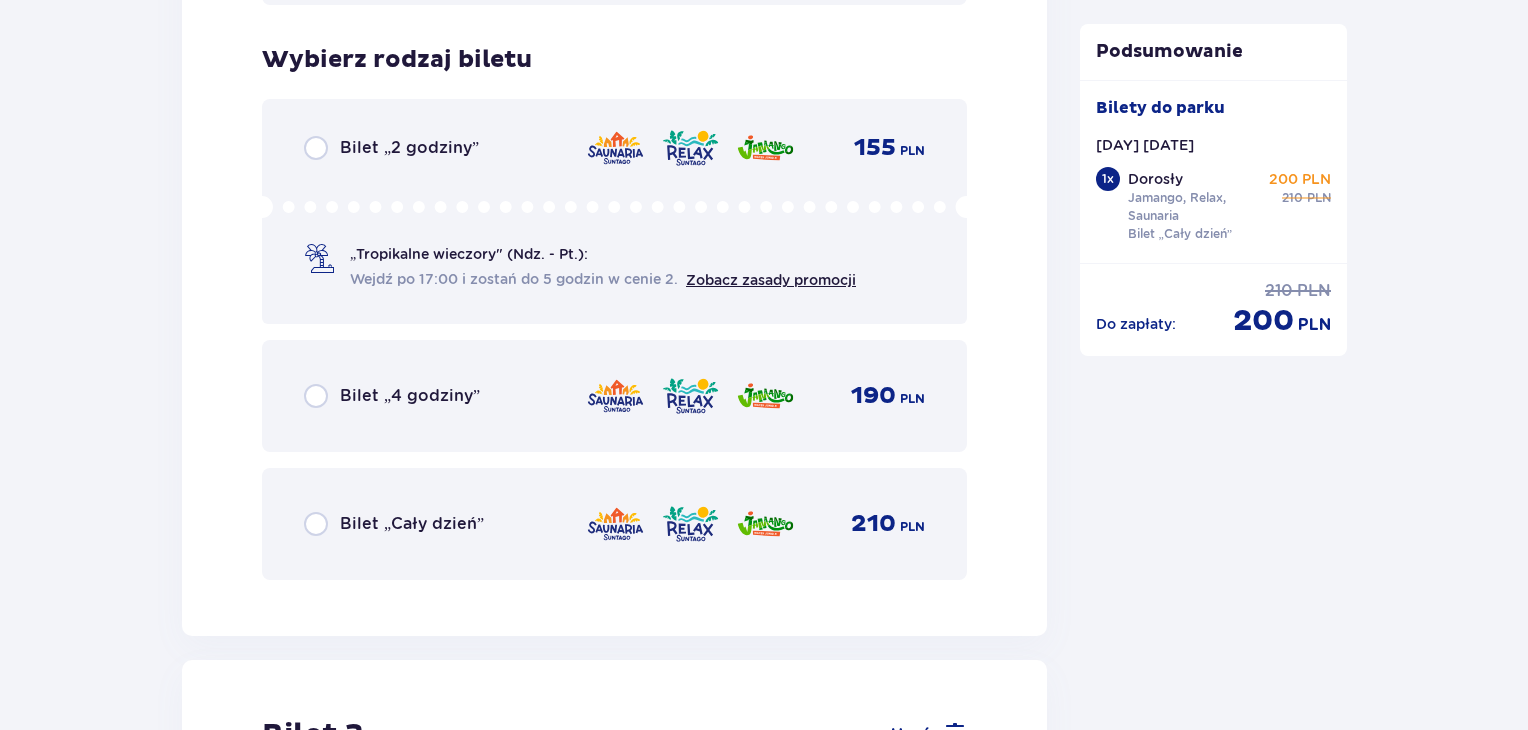 scroll, scrollTop: 3515, scrollLeft: 0, axis: vertical 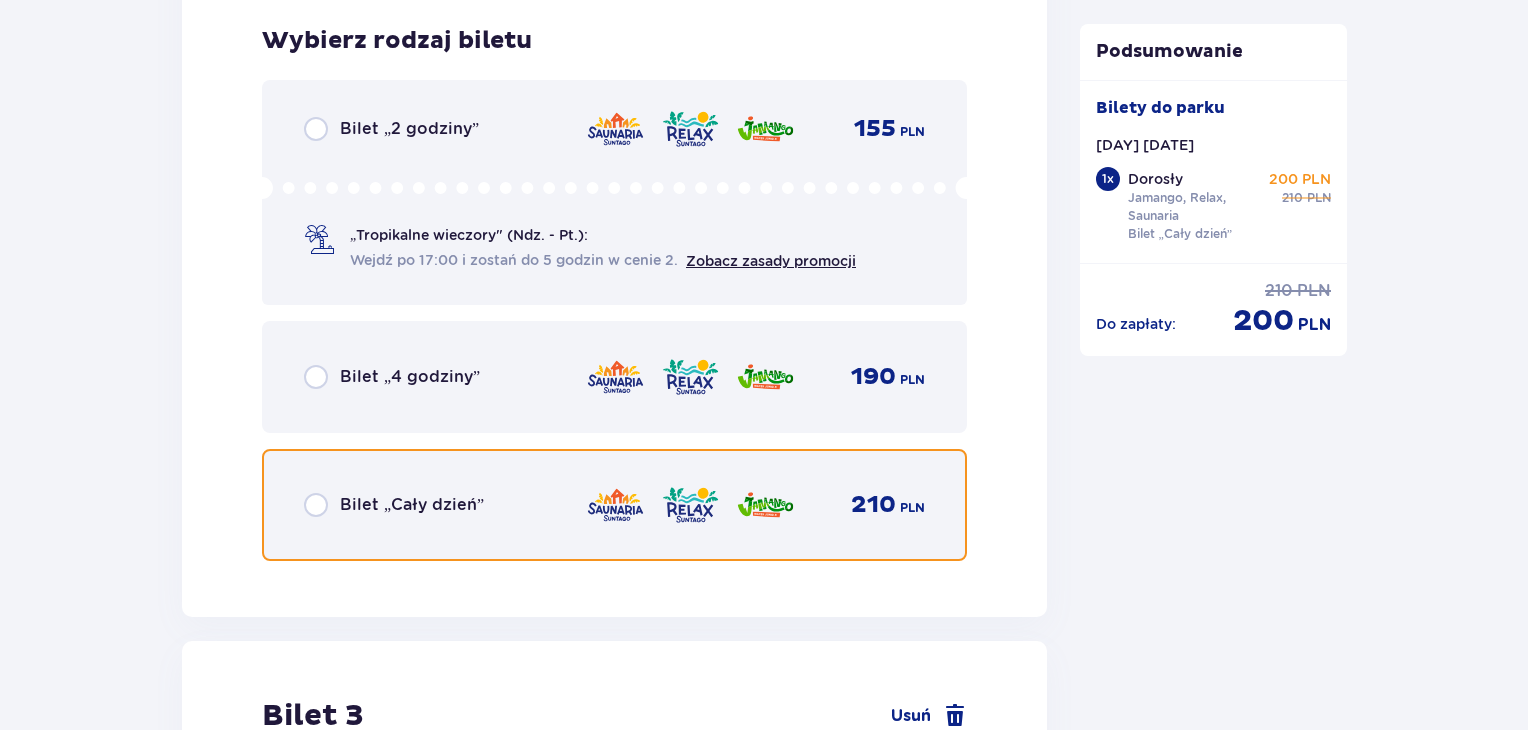 click at bounding box center (316, 505) 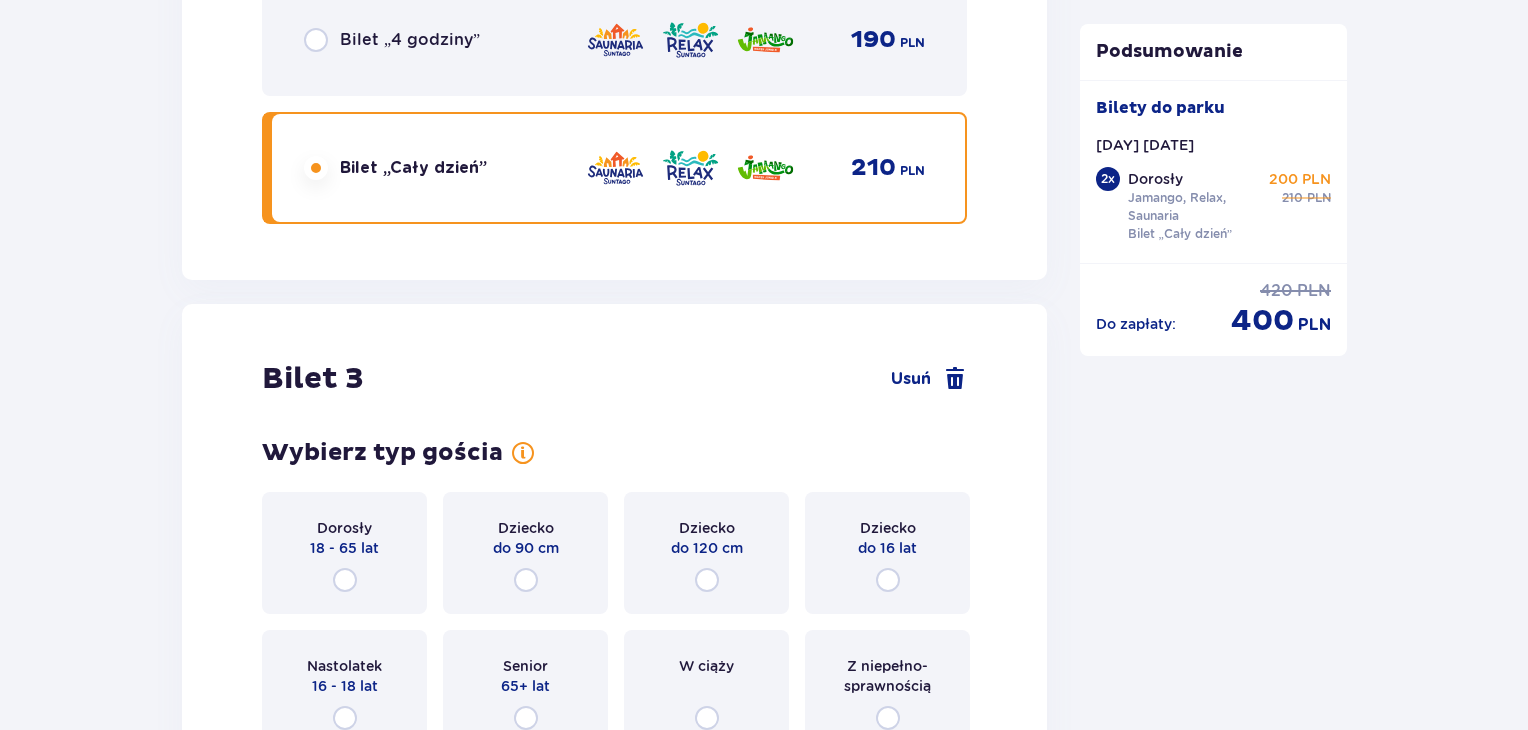 scroll, scrollTop: 4129, scrollLeft: 0, axis: vertical 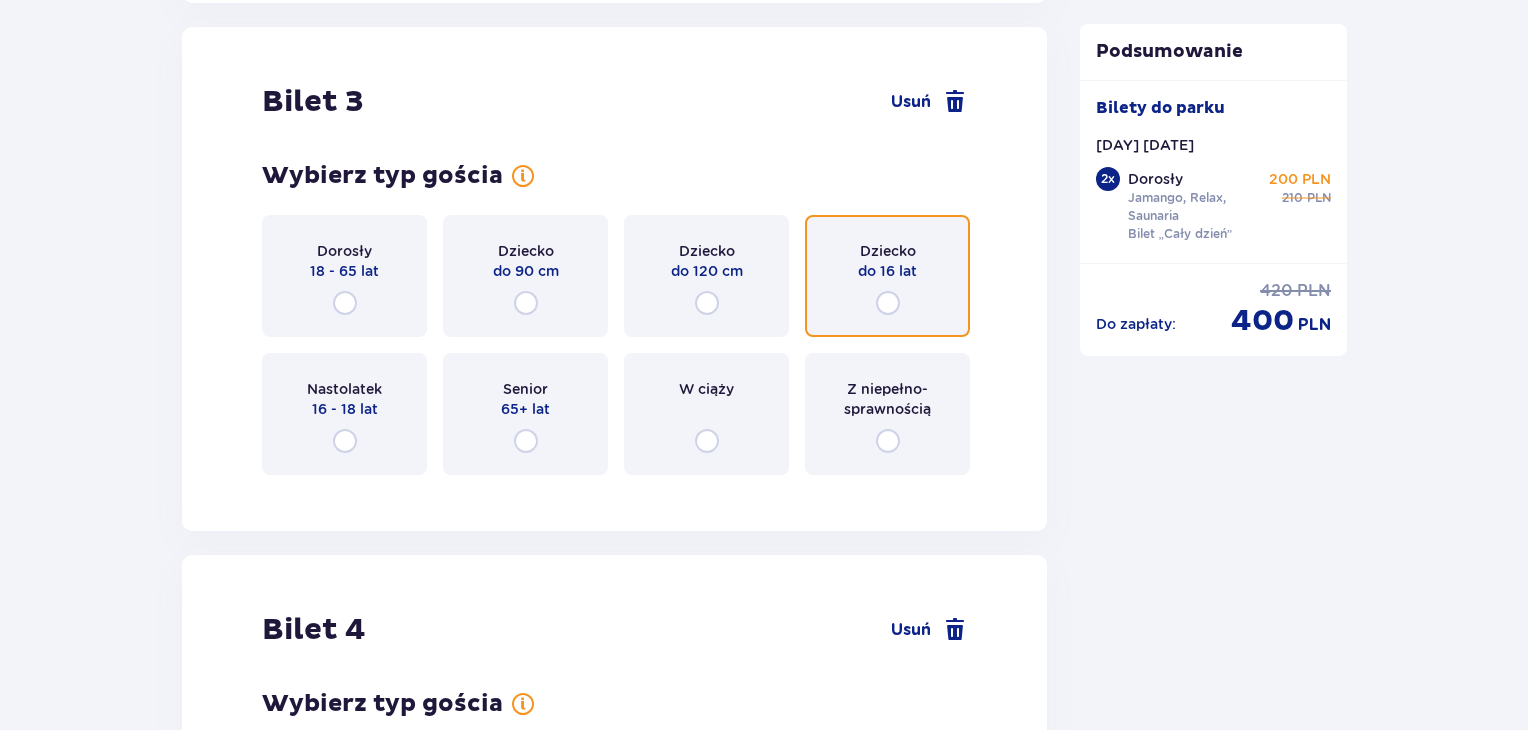 click at bounding box center (888, 303) 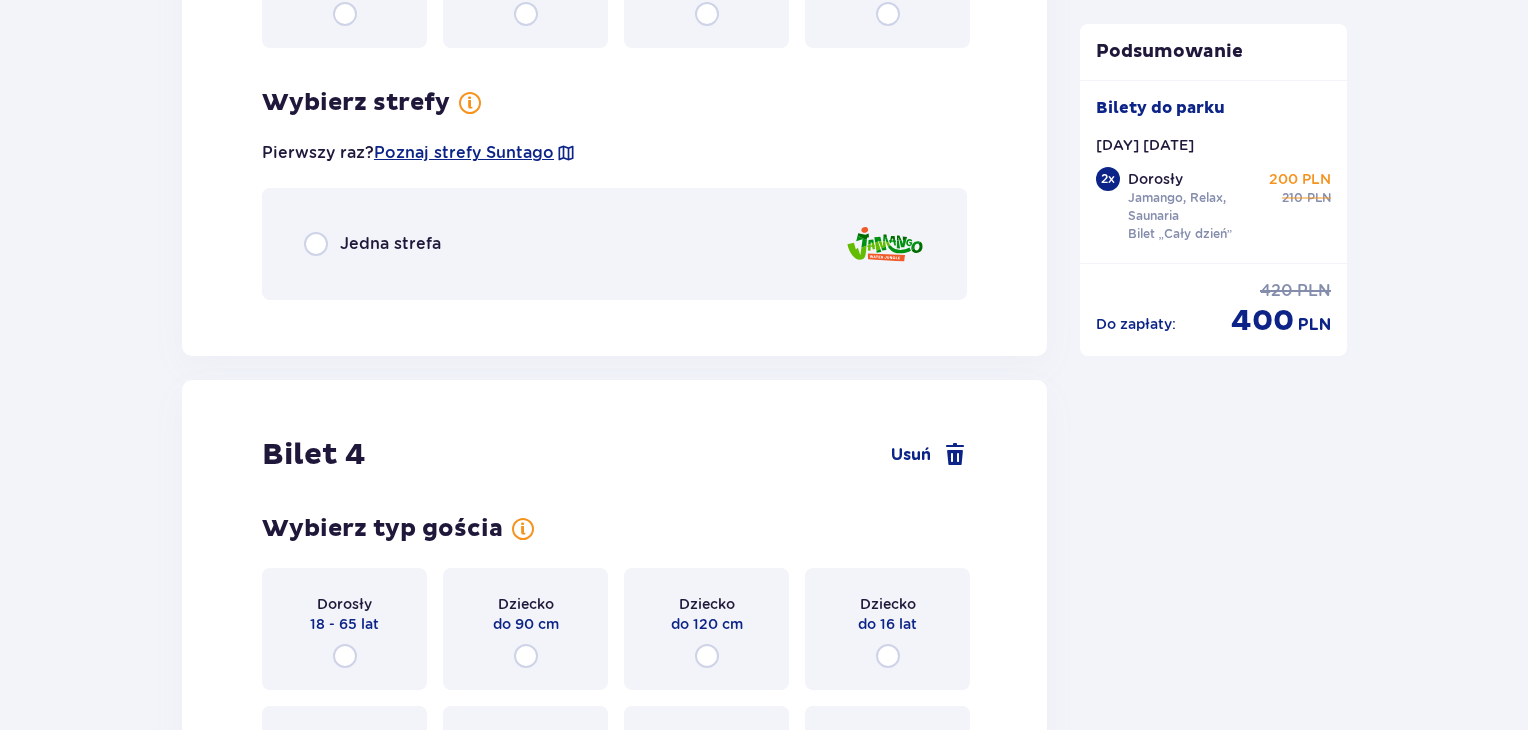 scroll, scrollTop: 4617, scrollLeft: 0, axis: vertical 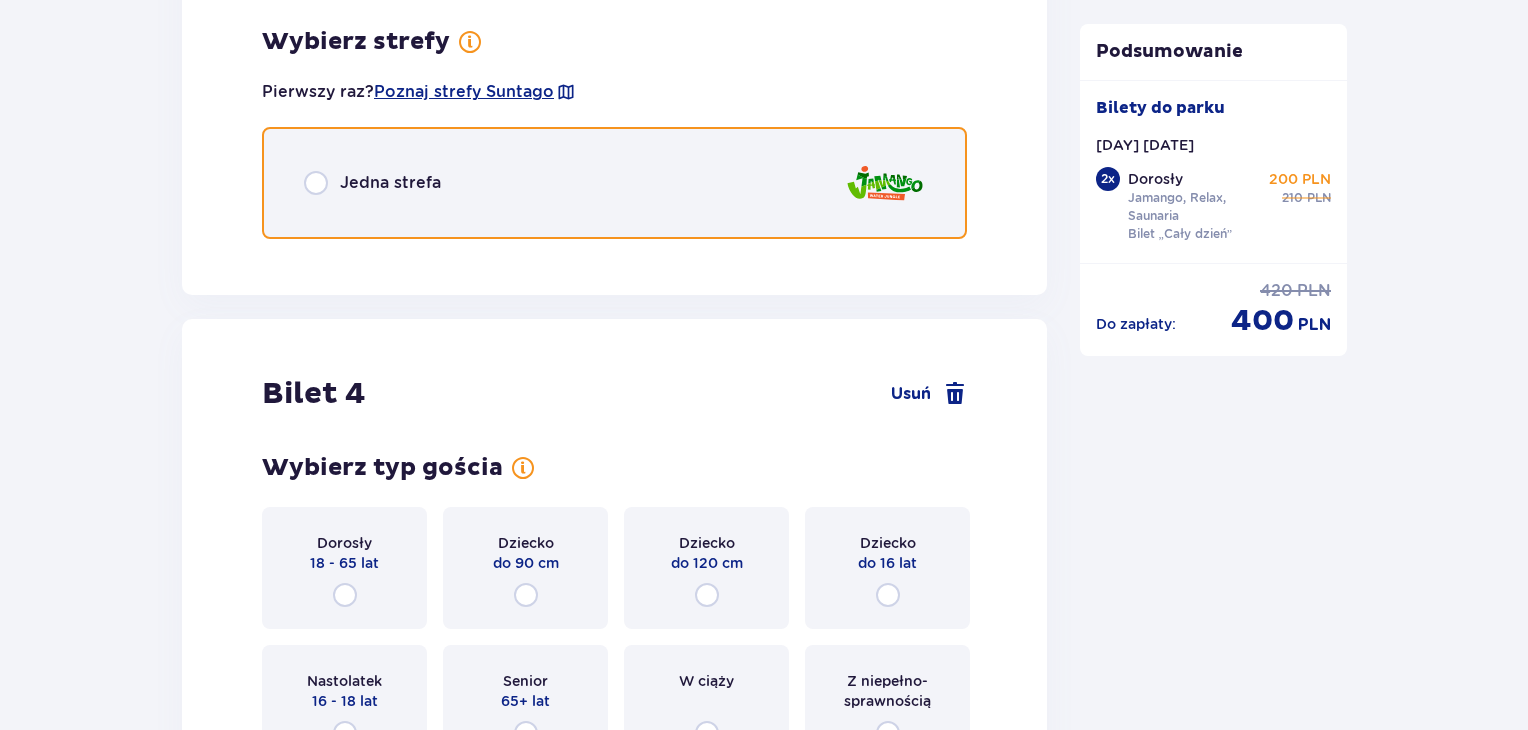 click at bounding box center [316, 183] 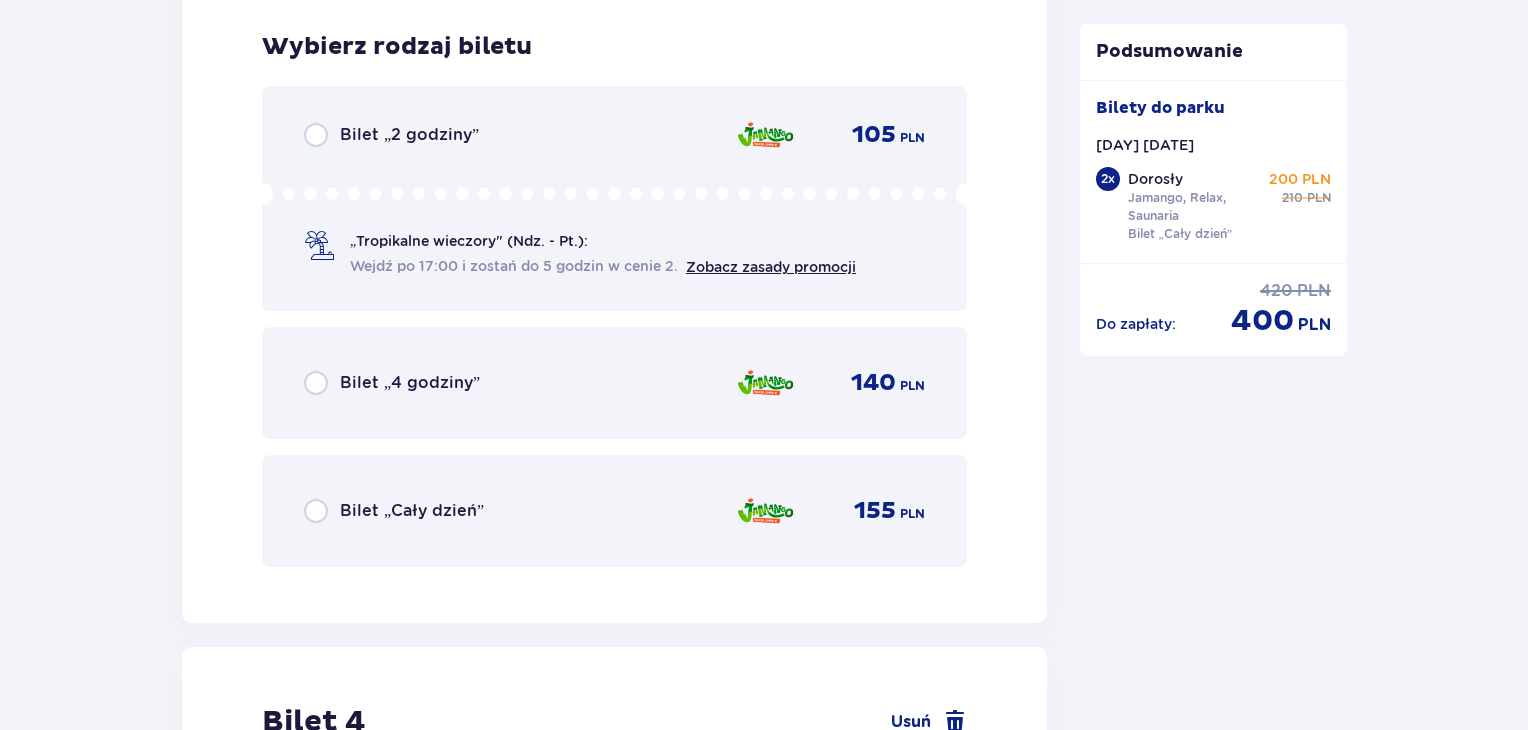 scroll, scrollTop: 4869, scrollLeft: 0, axis: vertical 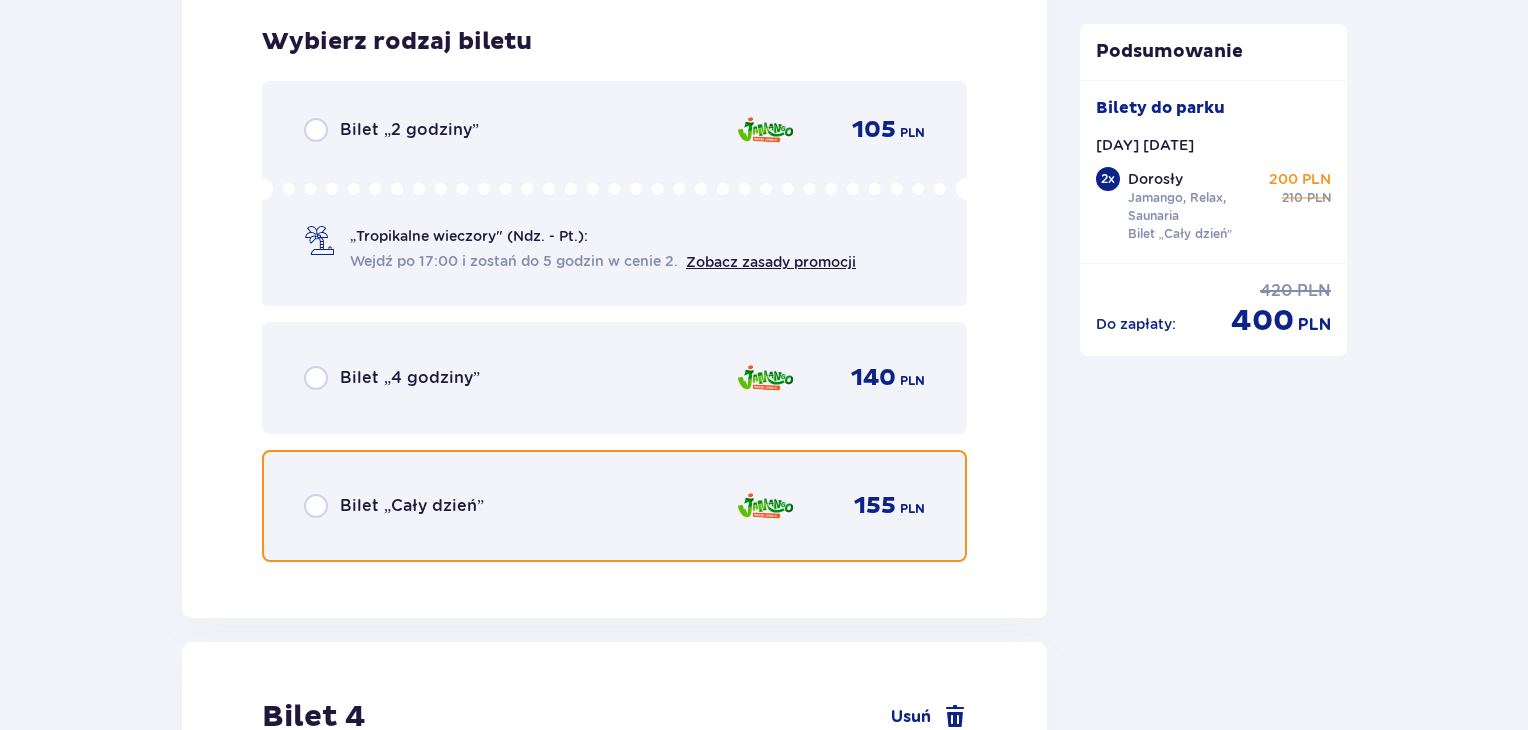 click at bounding box center [316, 506] 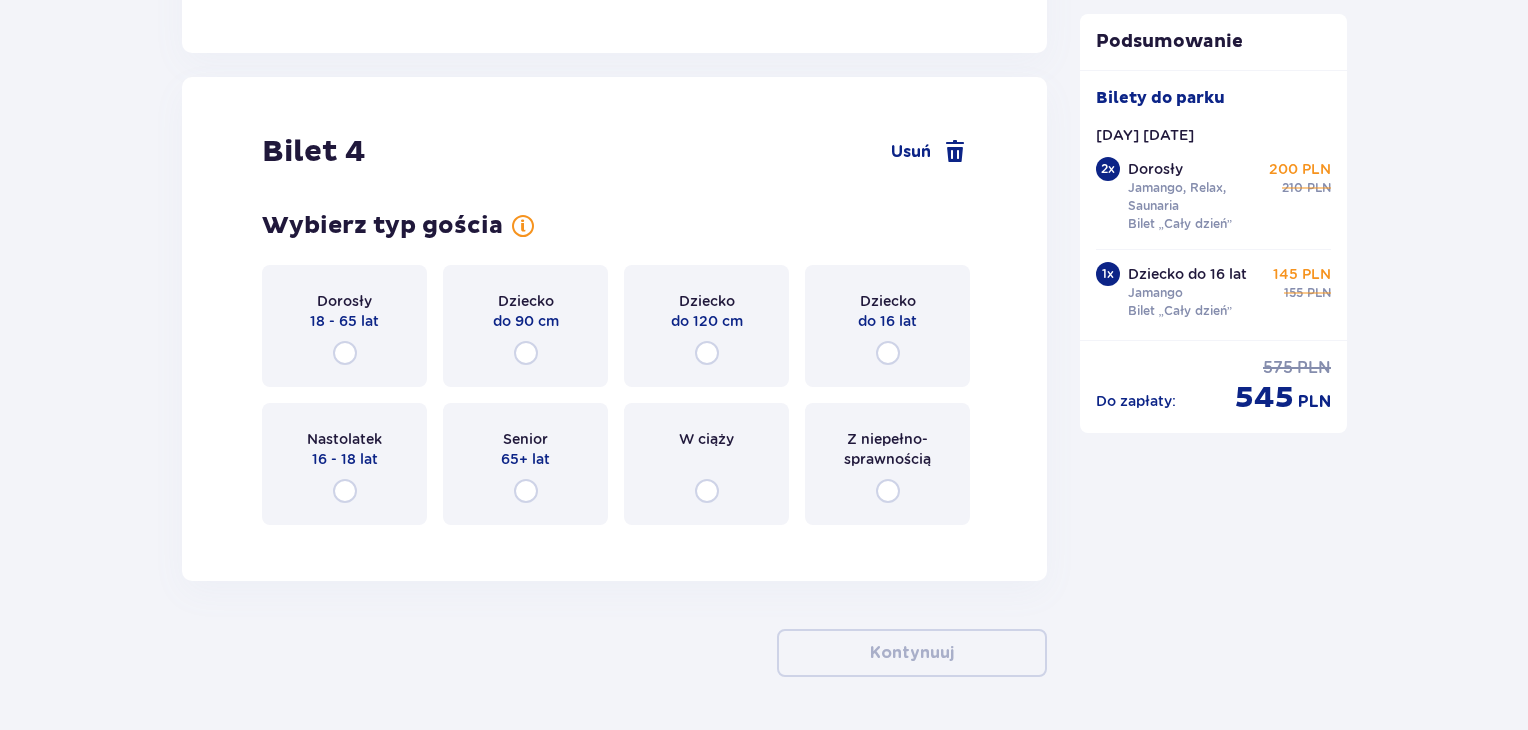 scroll, scrollTop: 5484, scrollLeft: 0, axis: vertical 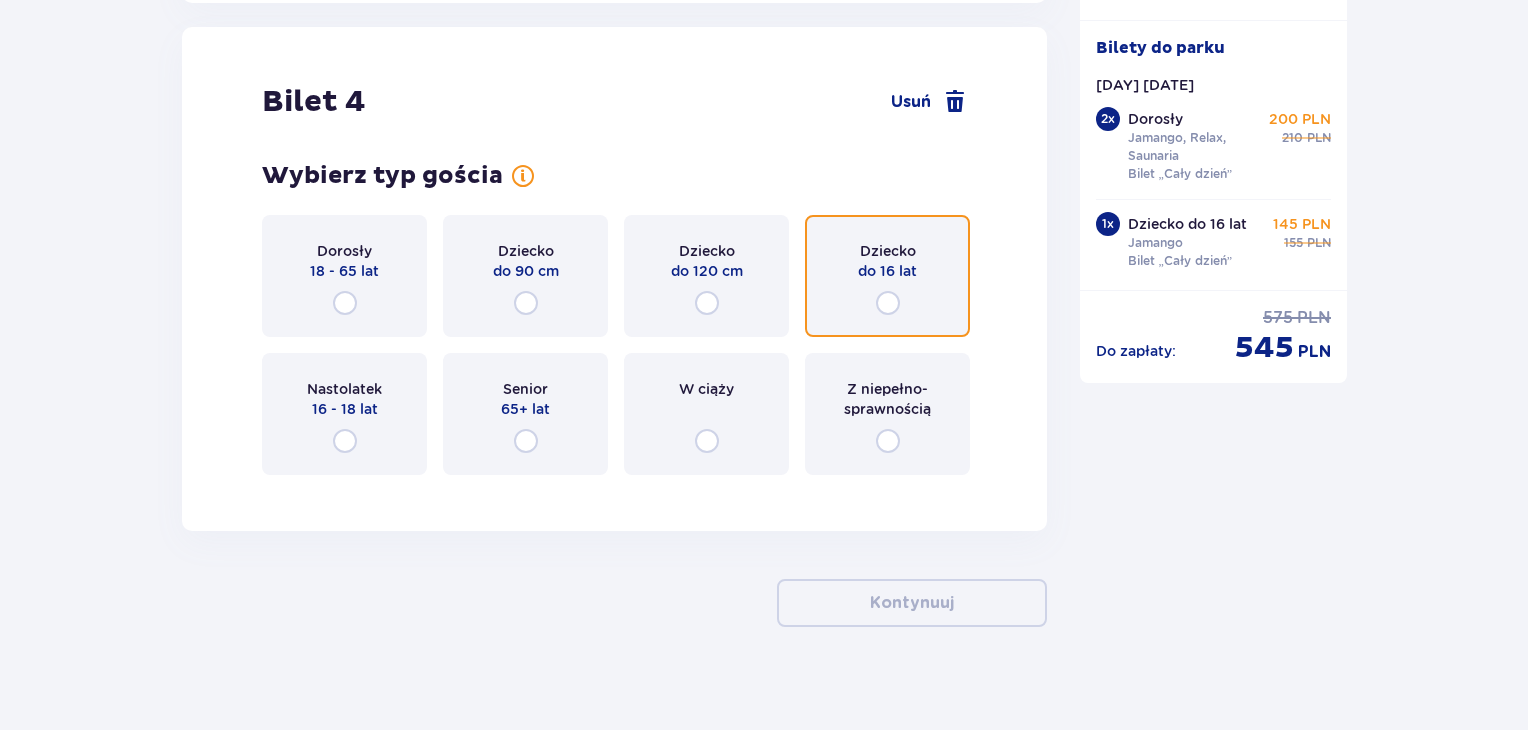 click at bounding box center [888, 303] 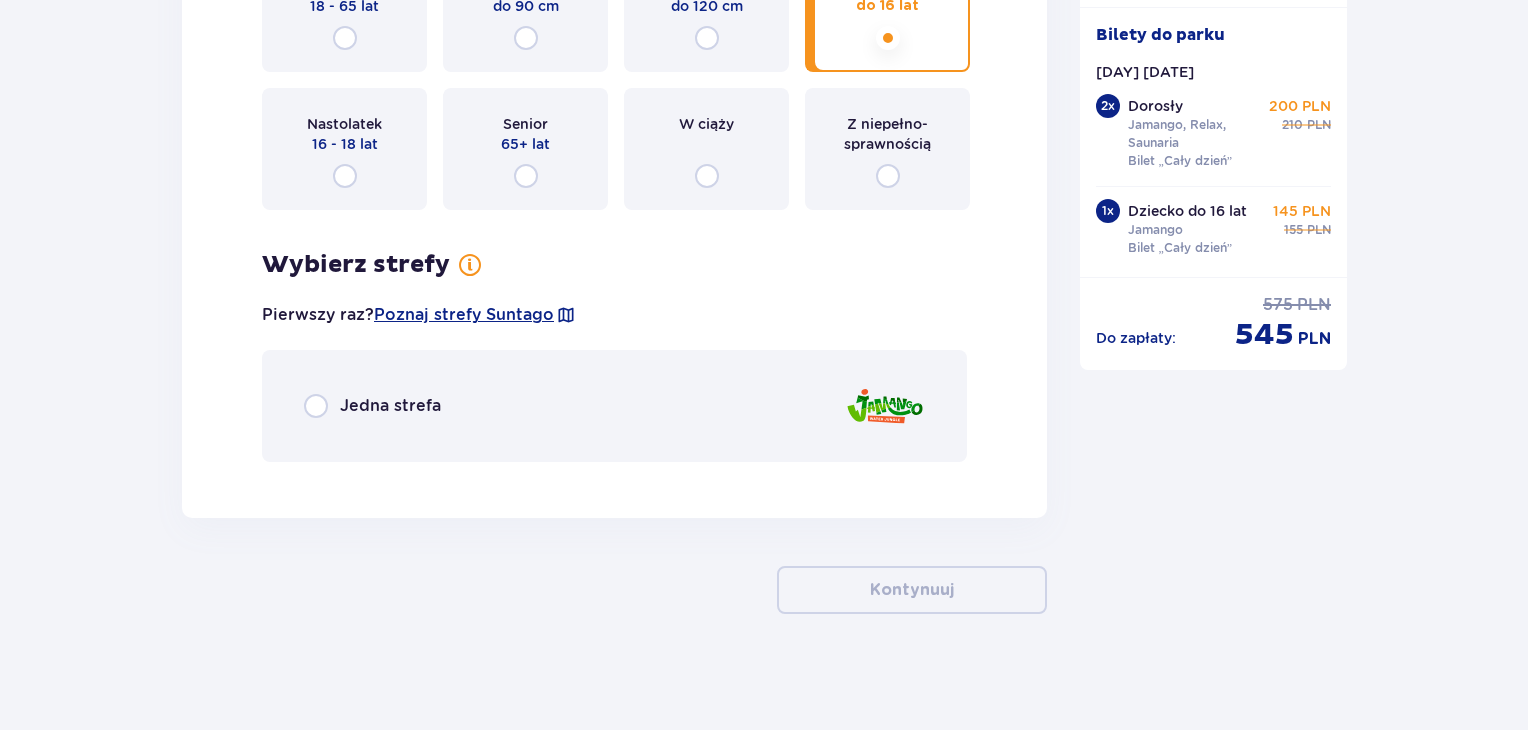 scroll, scrollTop: 5750, scrollLeft: 0, axis: vertical 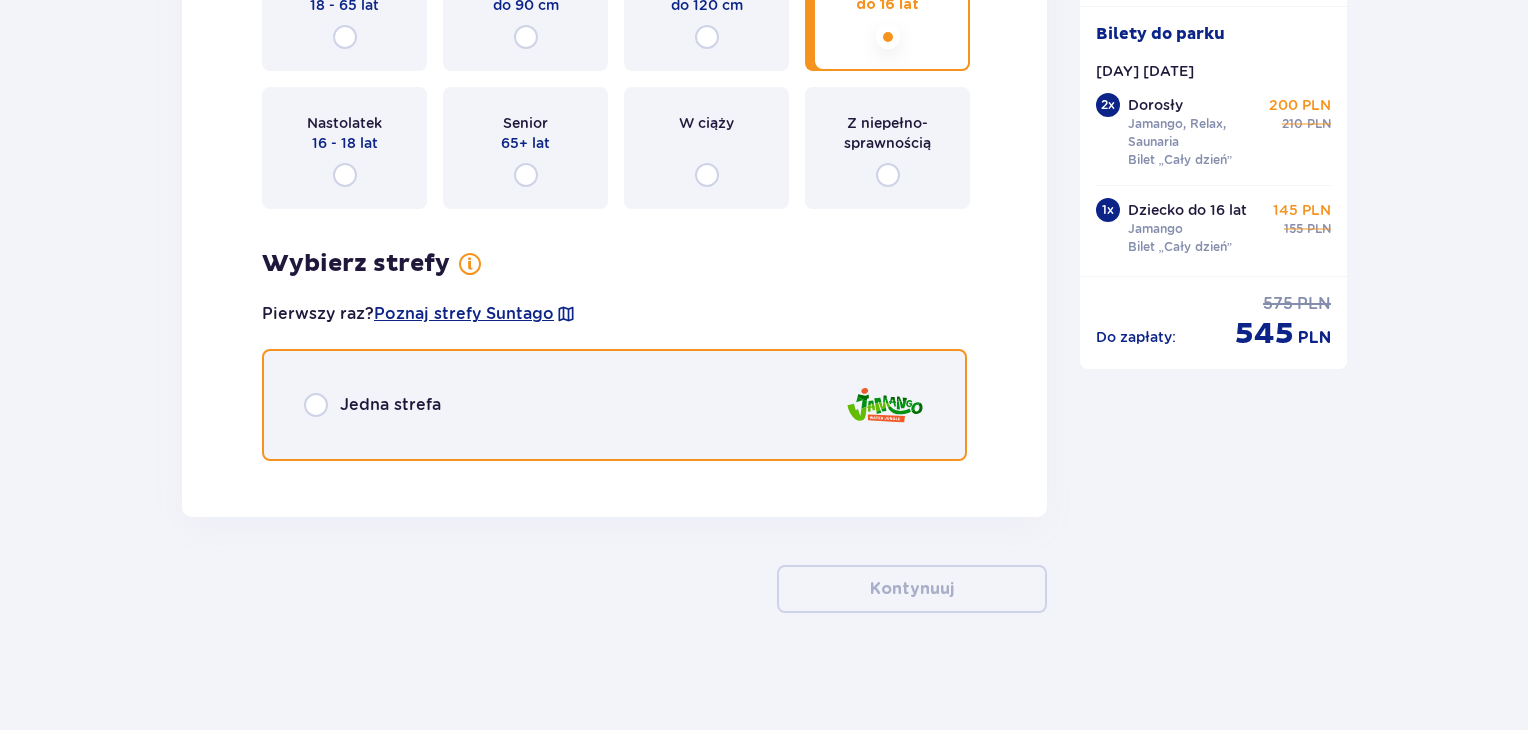 click at bounding box center [316, 405] 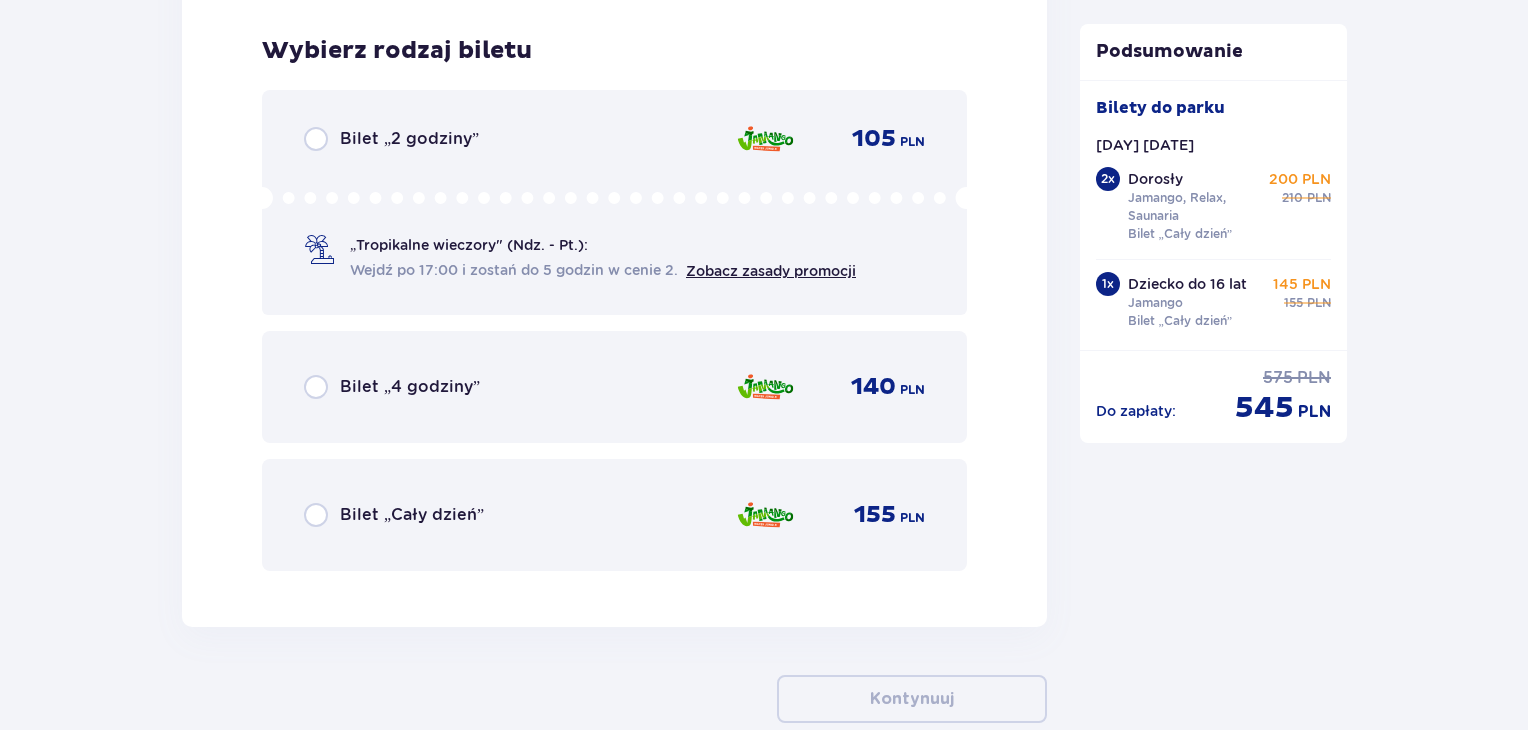 scroll, scrollTop: 6224, scrollLeft: 0, axis: vertical 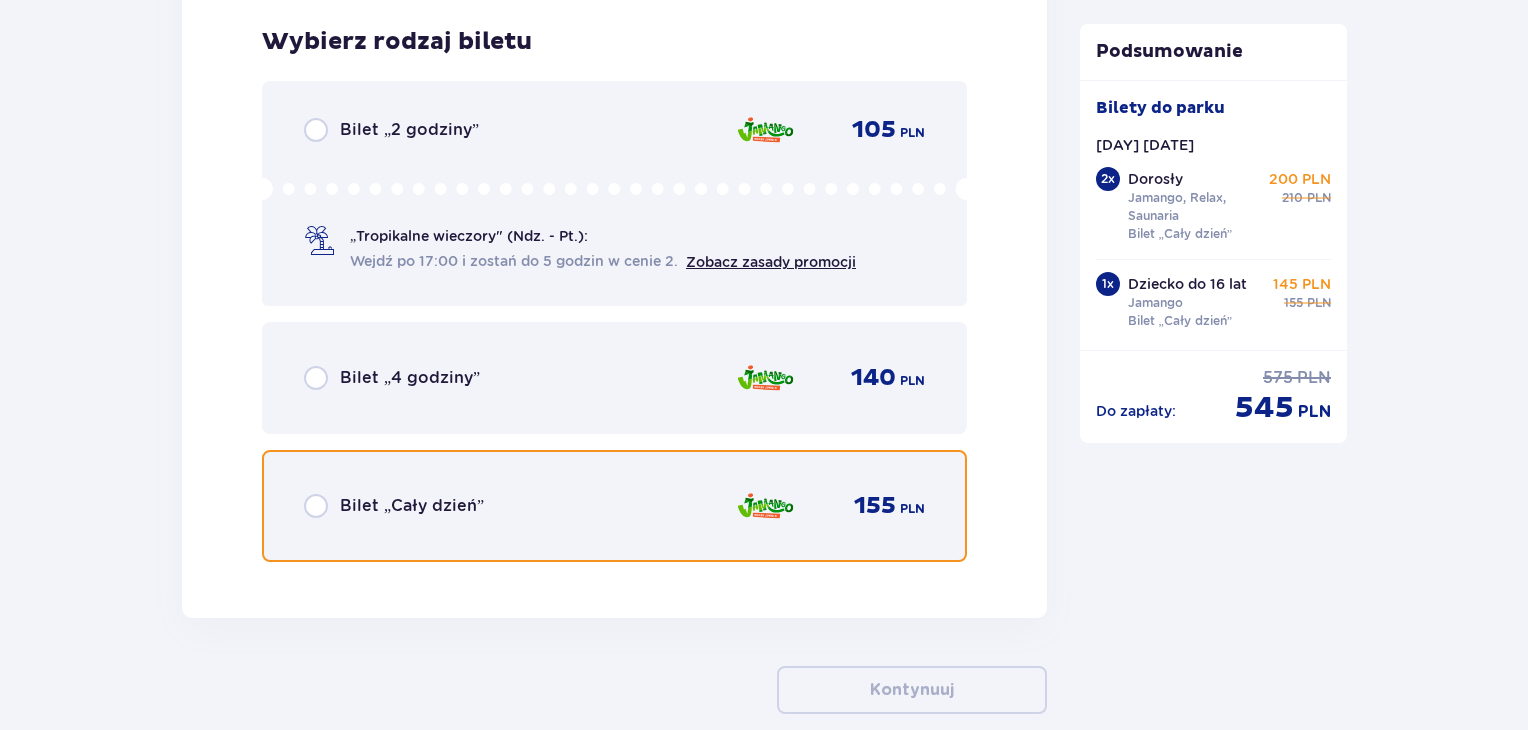 click at bounding box center (316, 506) 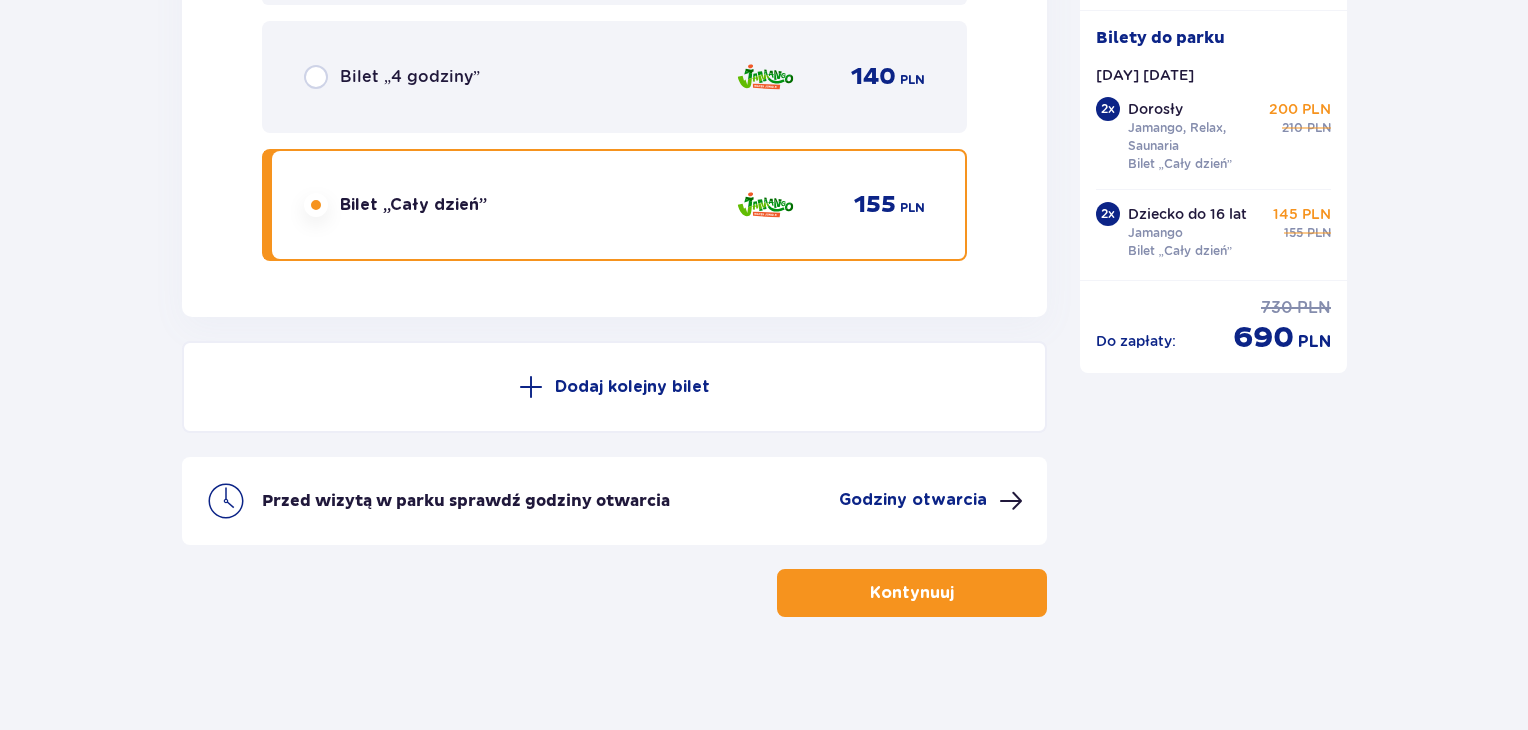 scroll, scrollTop: 6528, scrollLeft: 0, axis: vertical 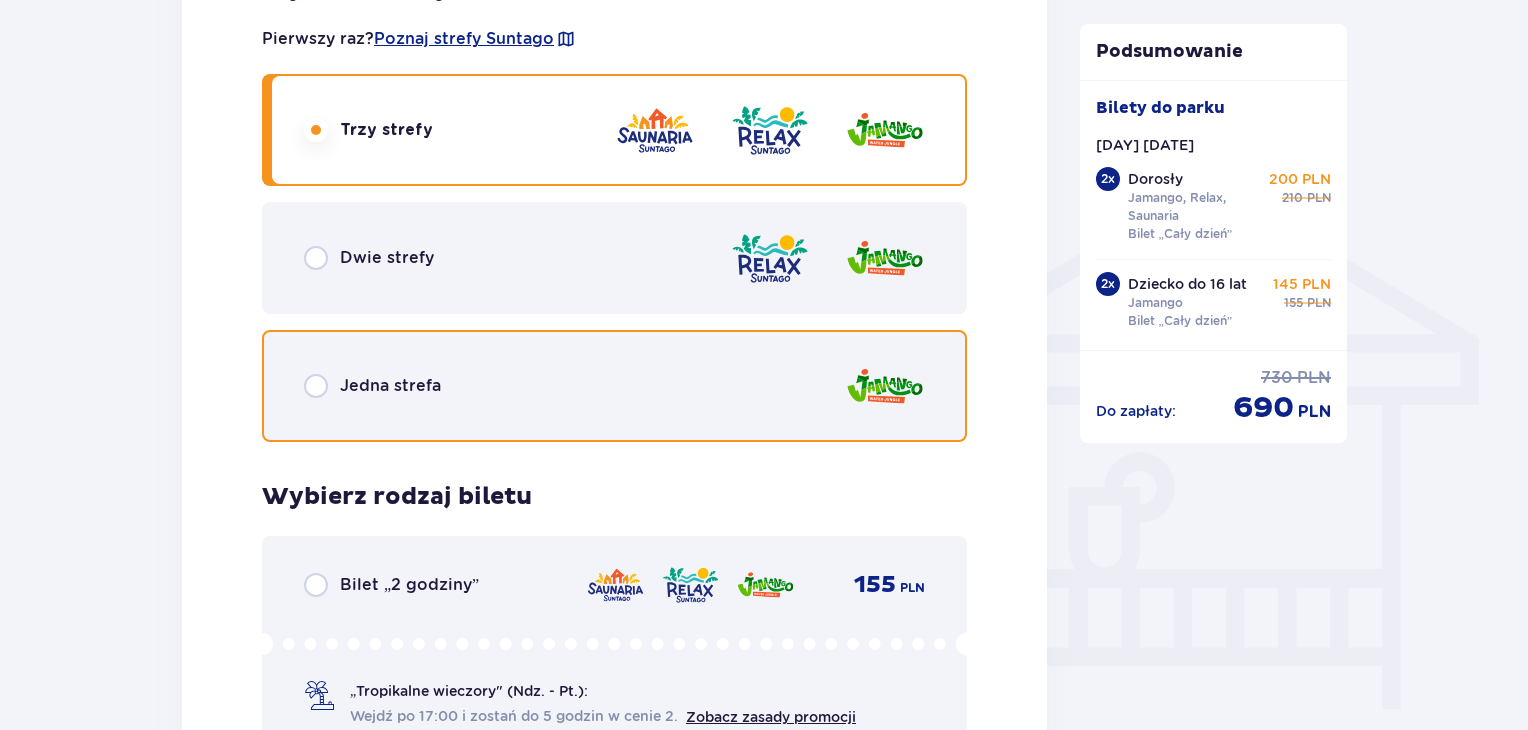 click at bounding box center [316, 386] 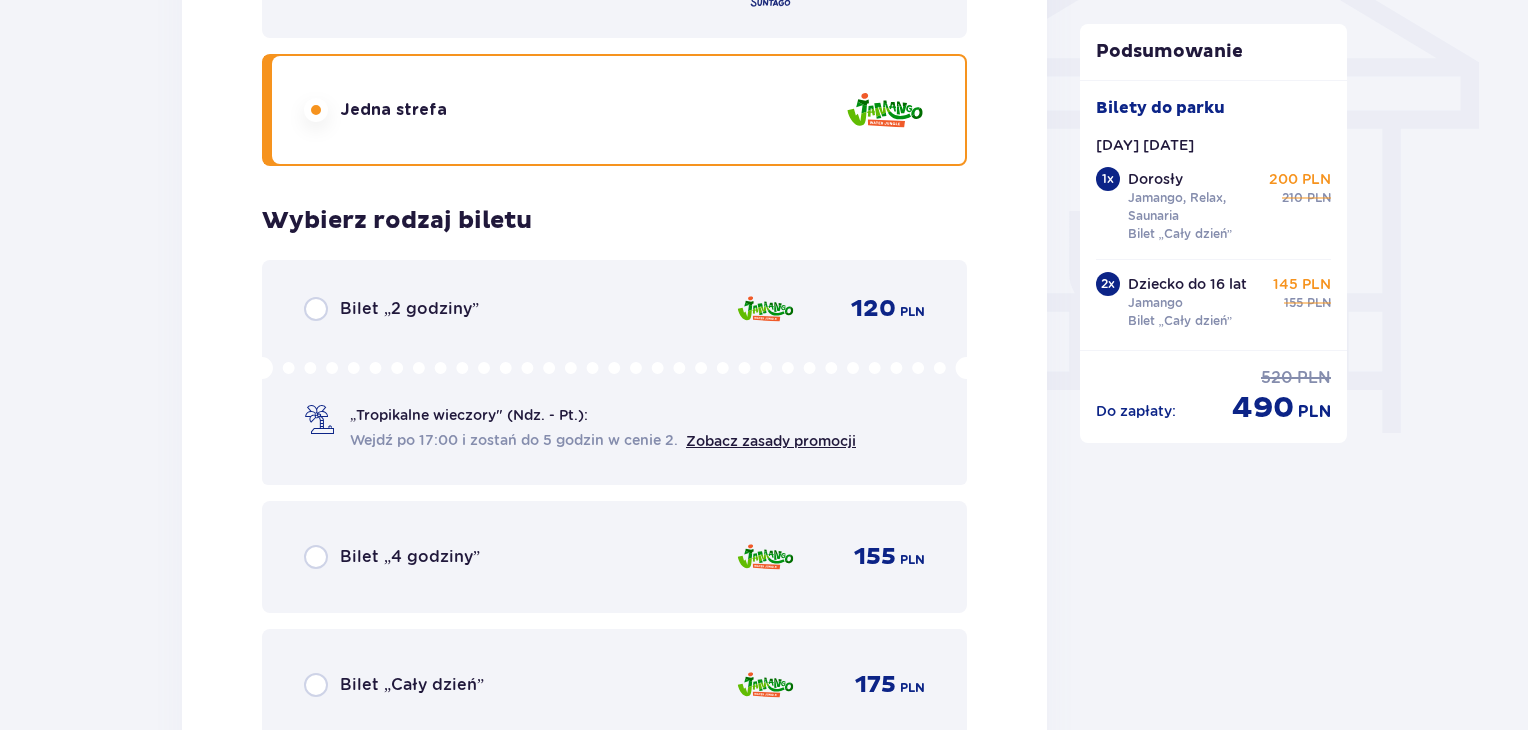 scroll, scrollTop: 1905, scrollLeft: 0, axis: vertical 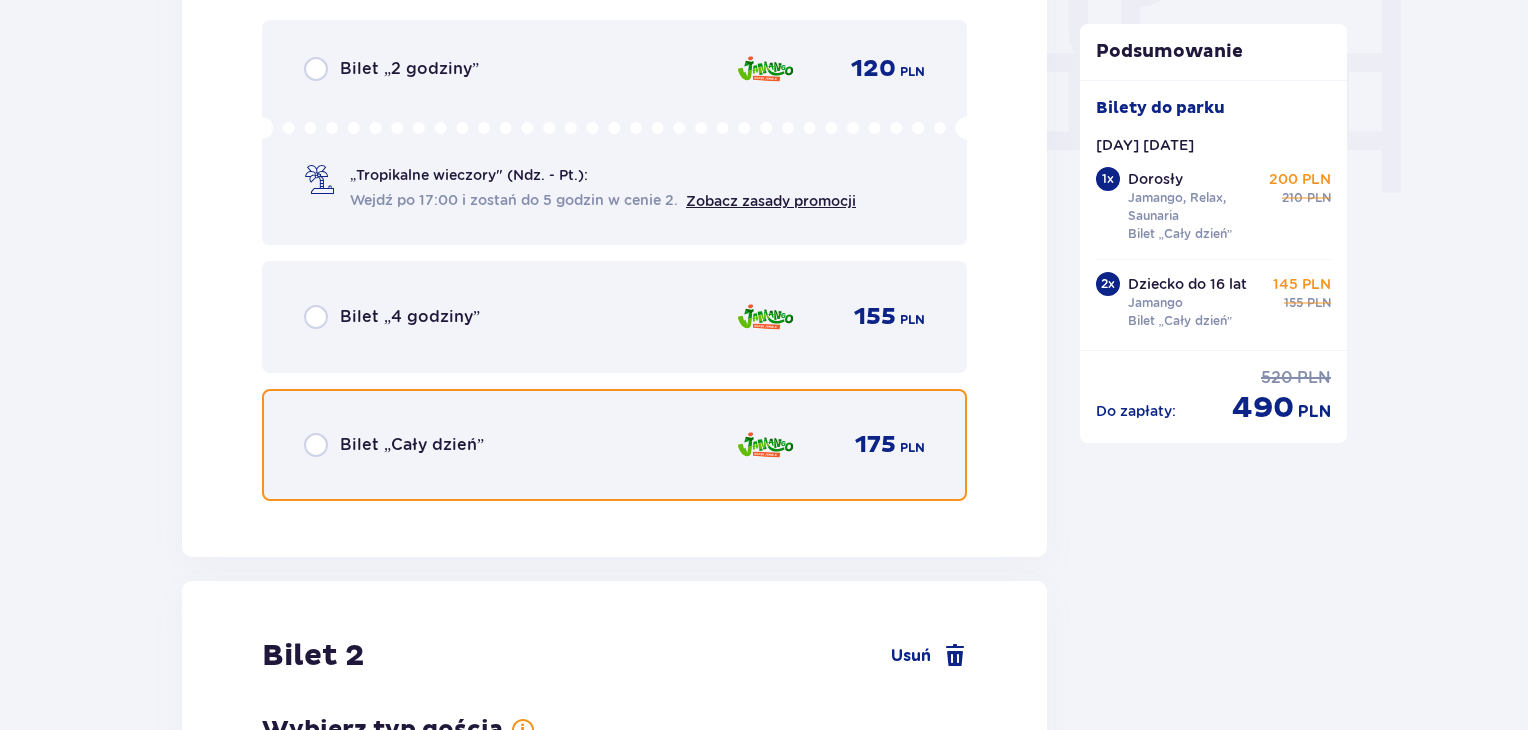 click at bounding box center (316, 445) 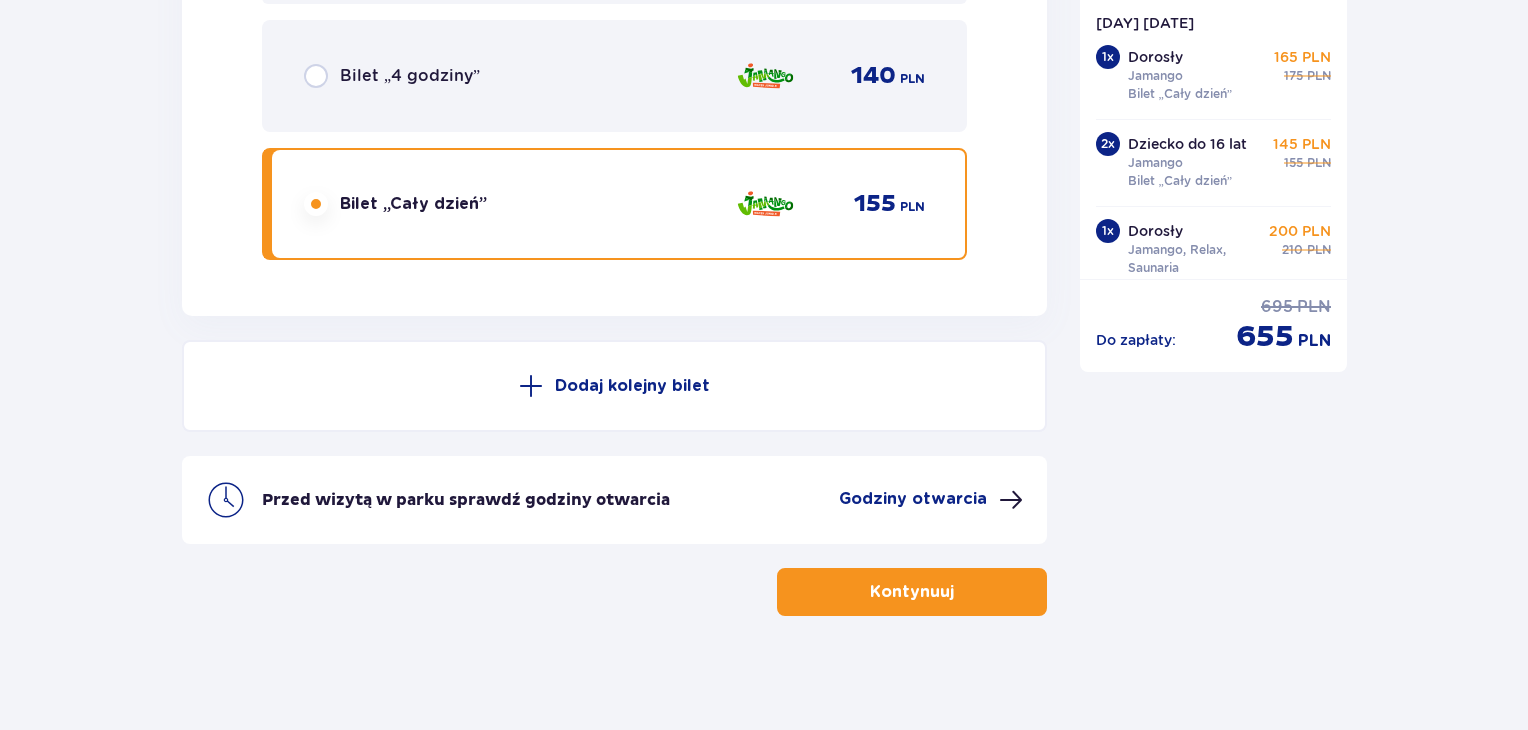 scroll, scrollTop: 6528, scrollLeft: 0, axis: vertical 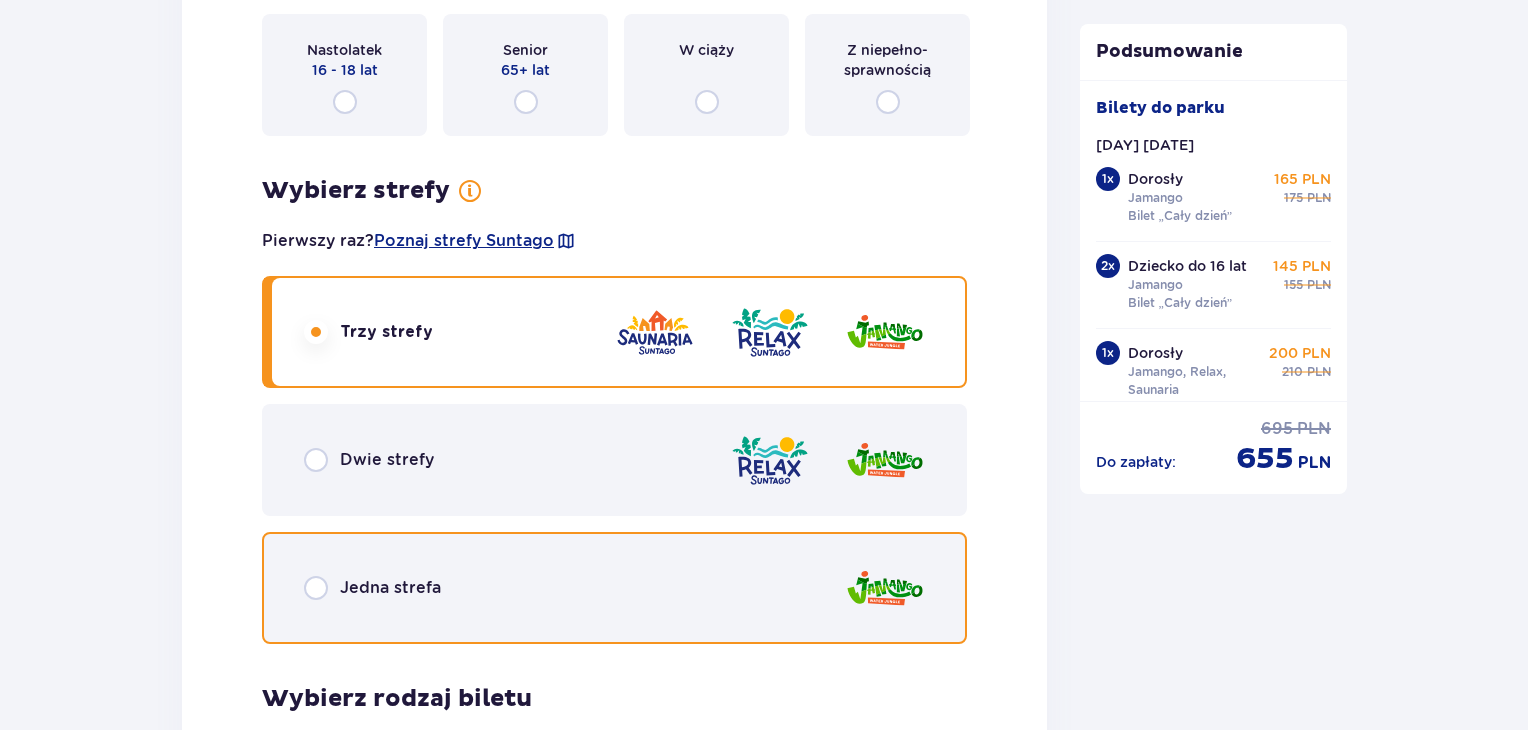 click at bounding box center [316, 588] 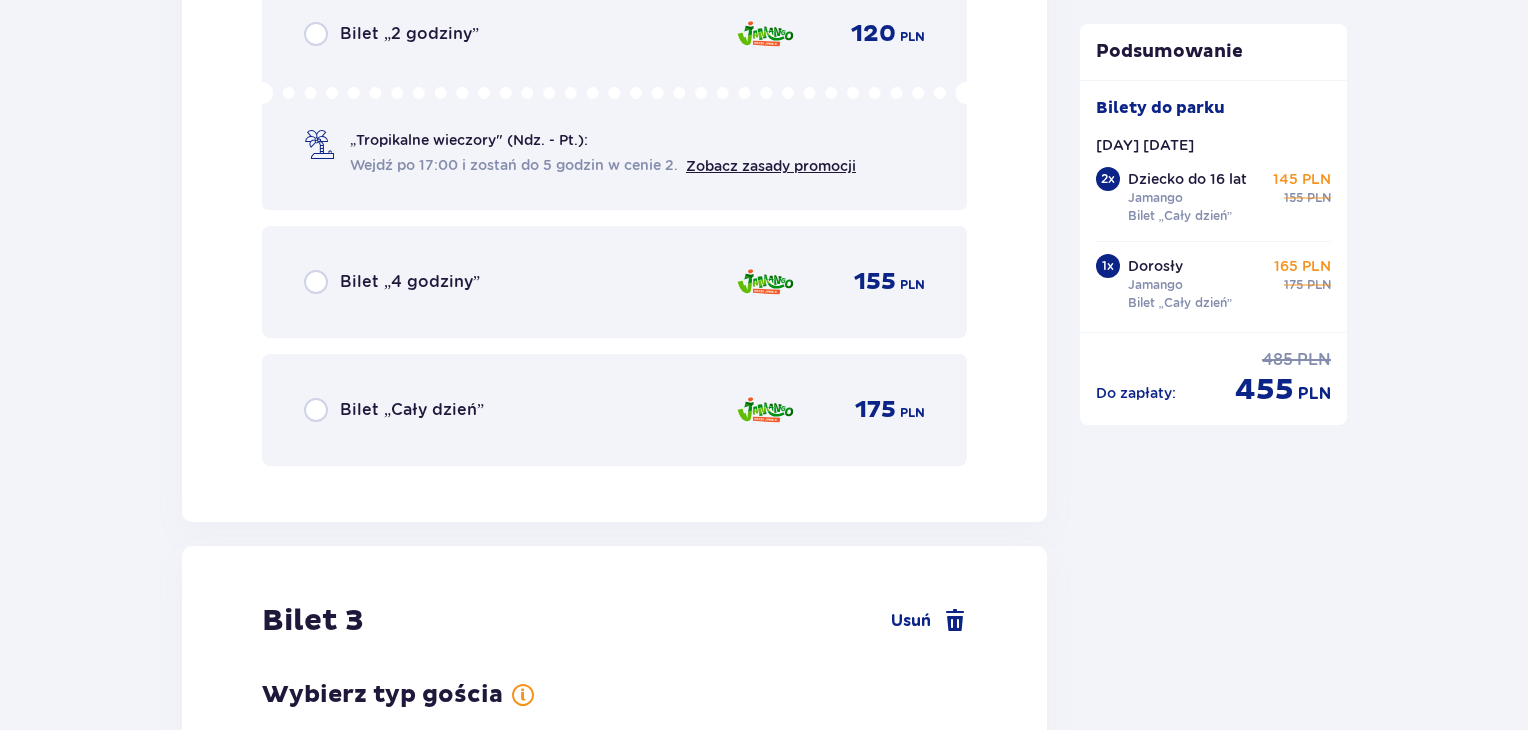 scroll, scrollTop: 3757, scrollLeft: 0, axis: vertical 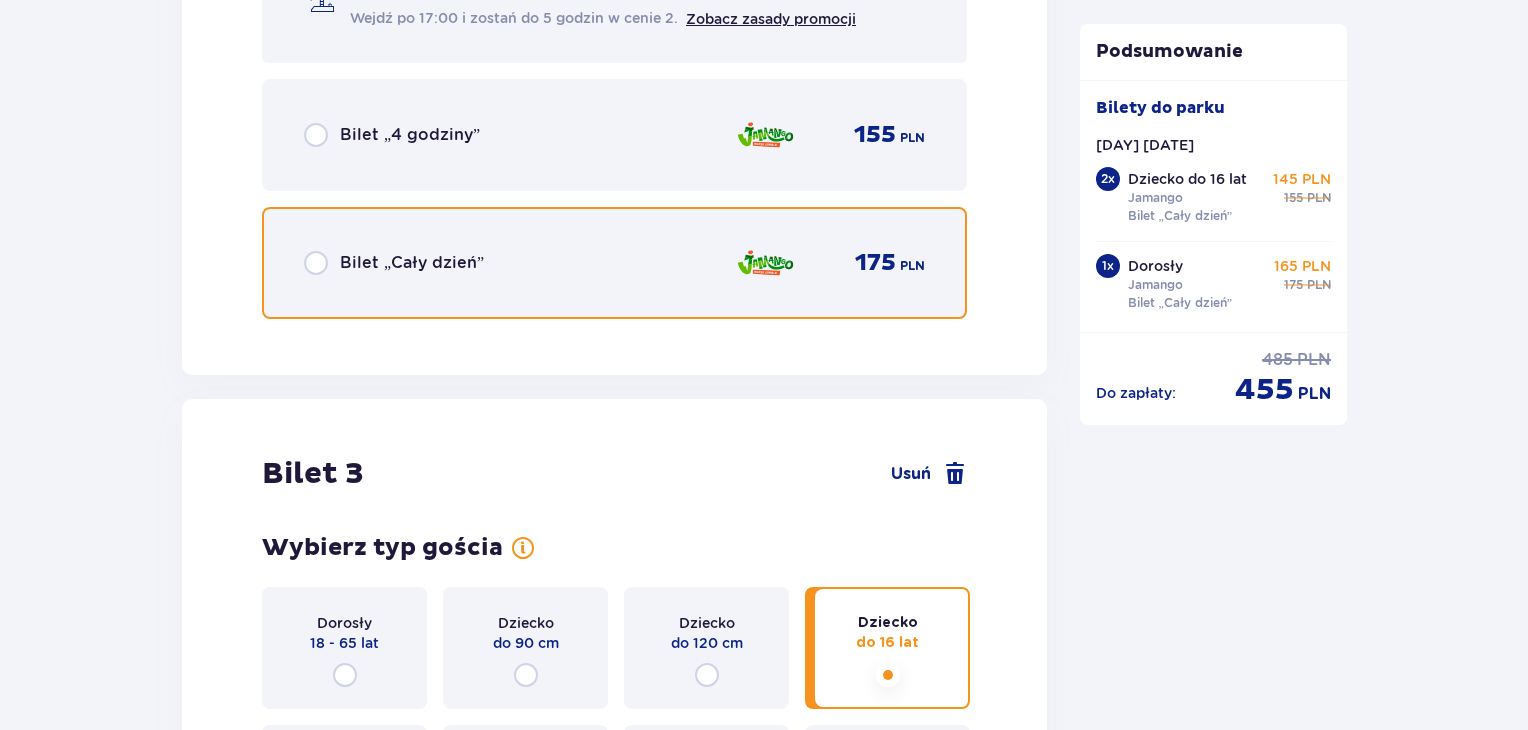 click at bounding box center [316, 263] 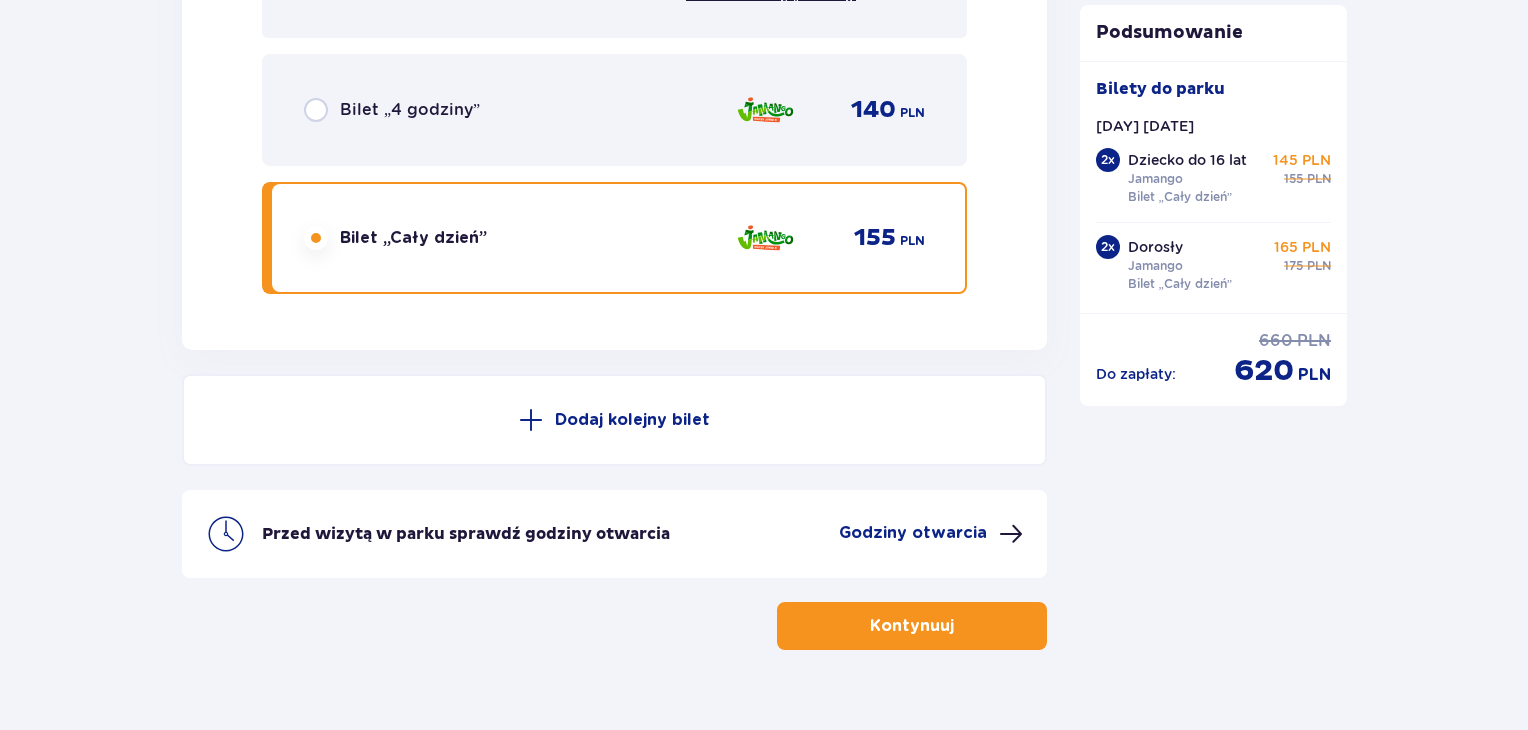scroll, scrollTop: 6528, scrollLeft: 0, axis: vertical 